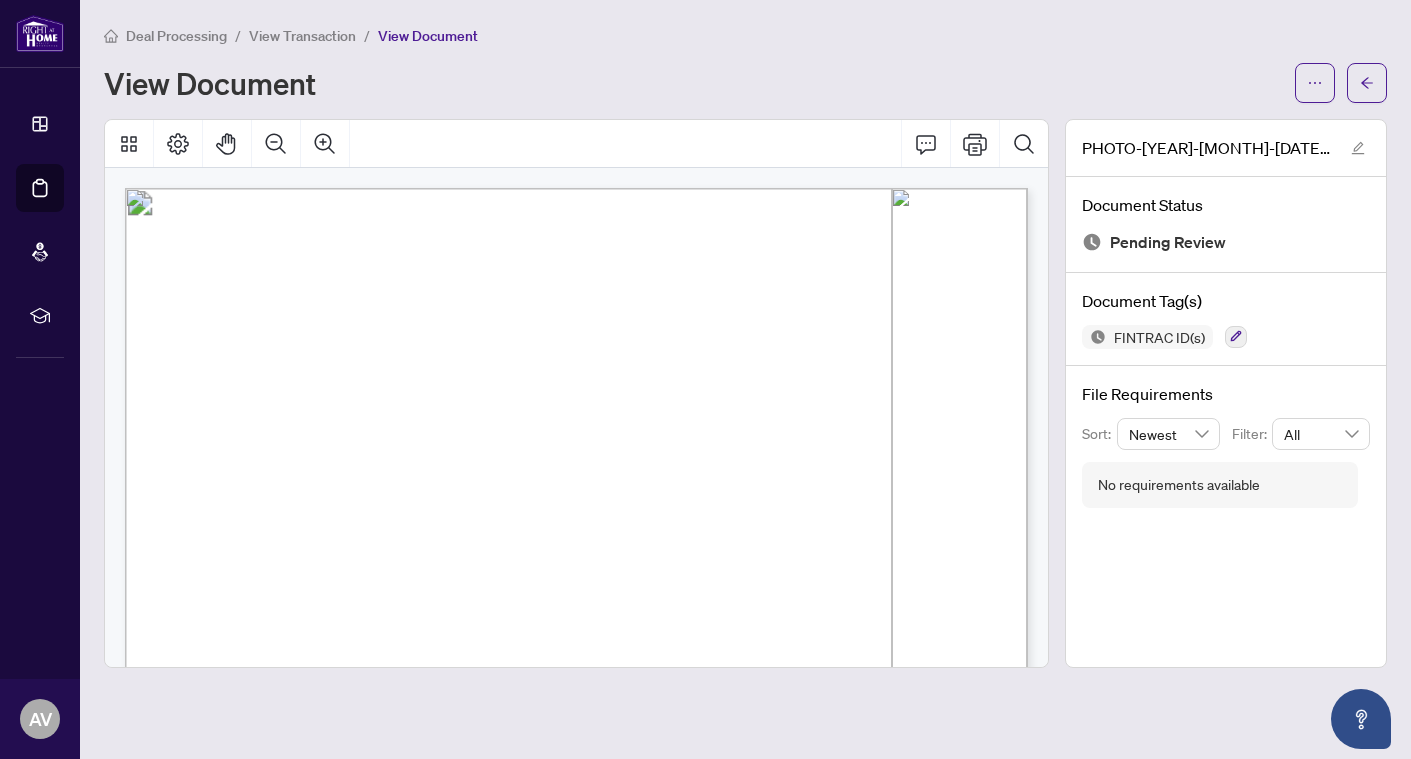 scroll, scrollTop: 0, scrollLeft: 0, axis: both 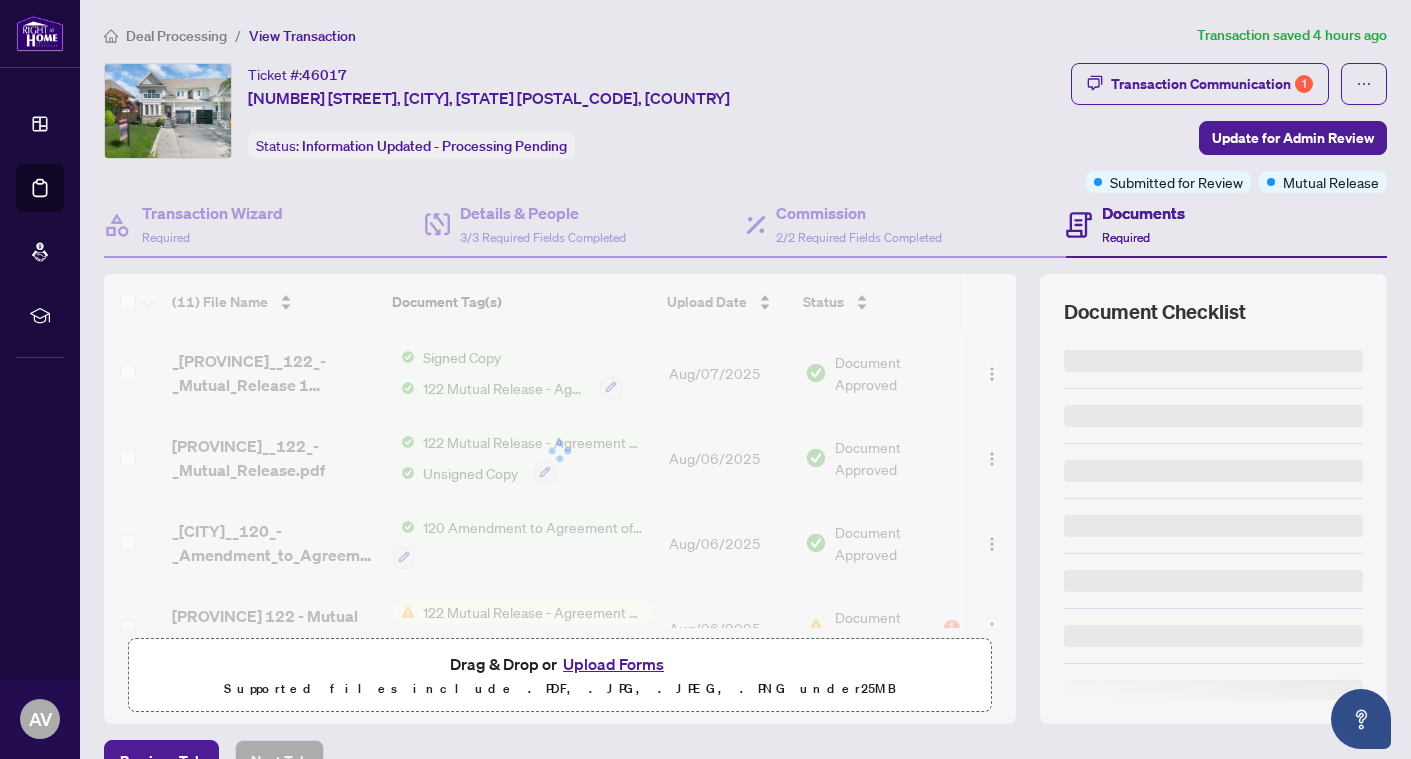 click on "Deal Processing" at bounding box center [176, 36] 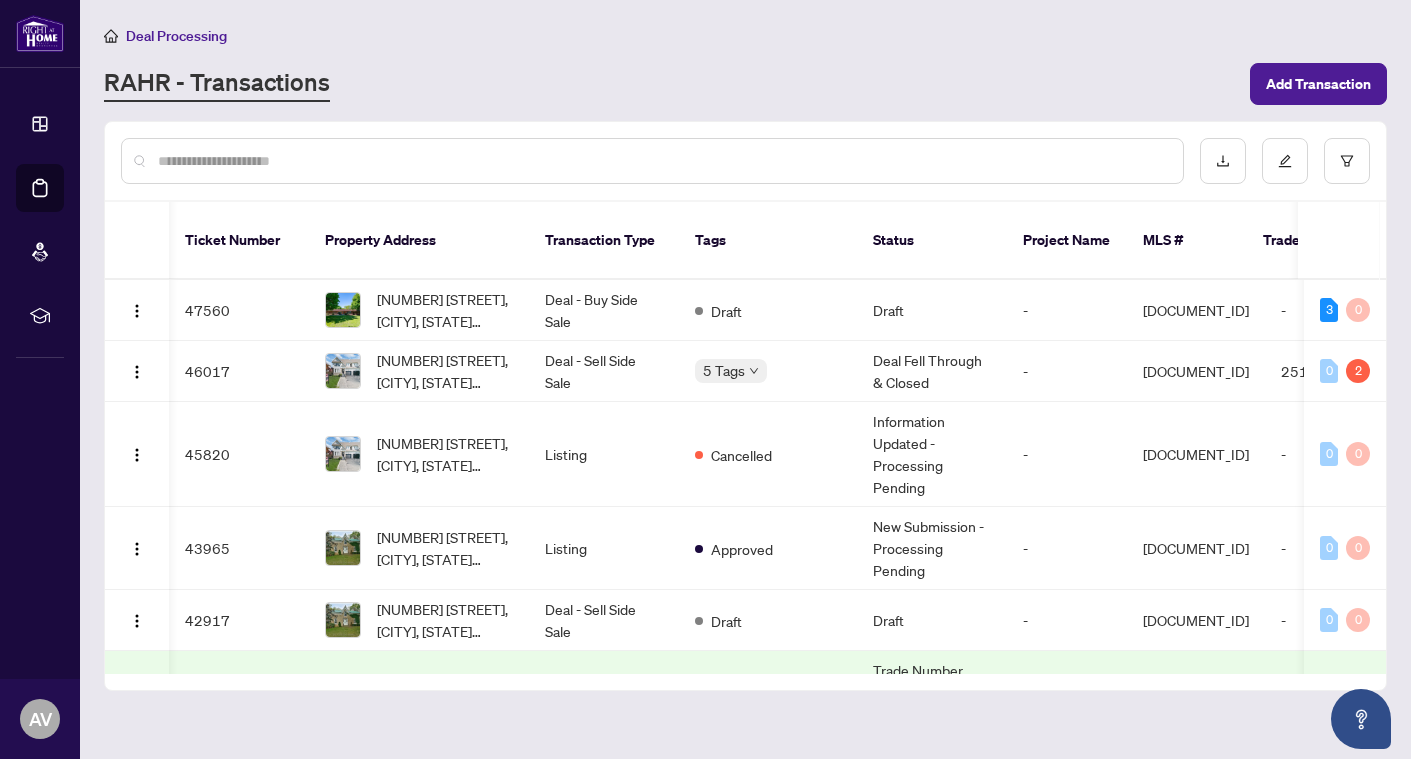 scroll, scrollTop: -1, scrollLeft: 0, axis: vertical 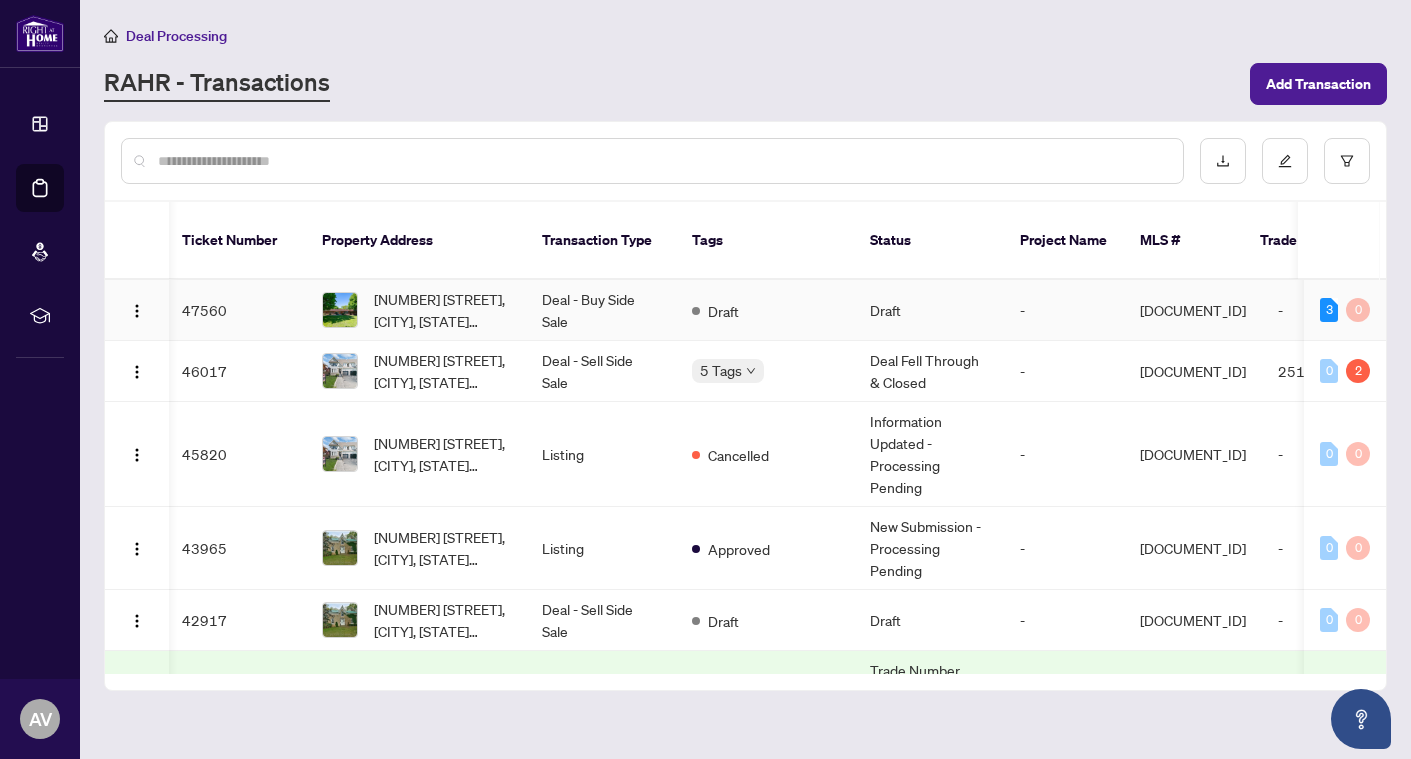 click on "[NUMBER] [STREET], [CITY], [STATE] [POSTAL_CODE], [COUNTRY]" at bounding box center (442, 310) 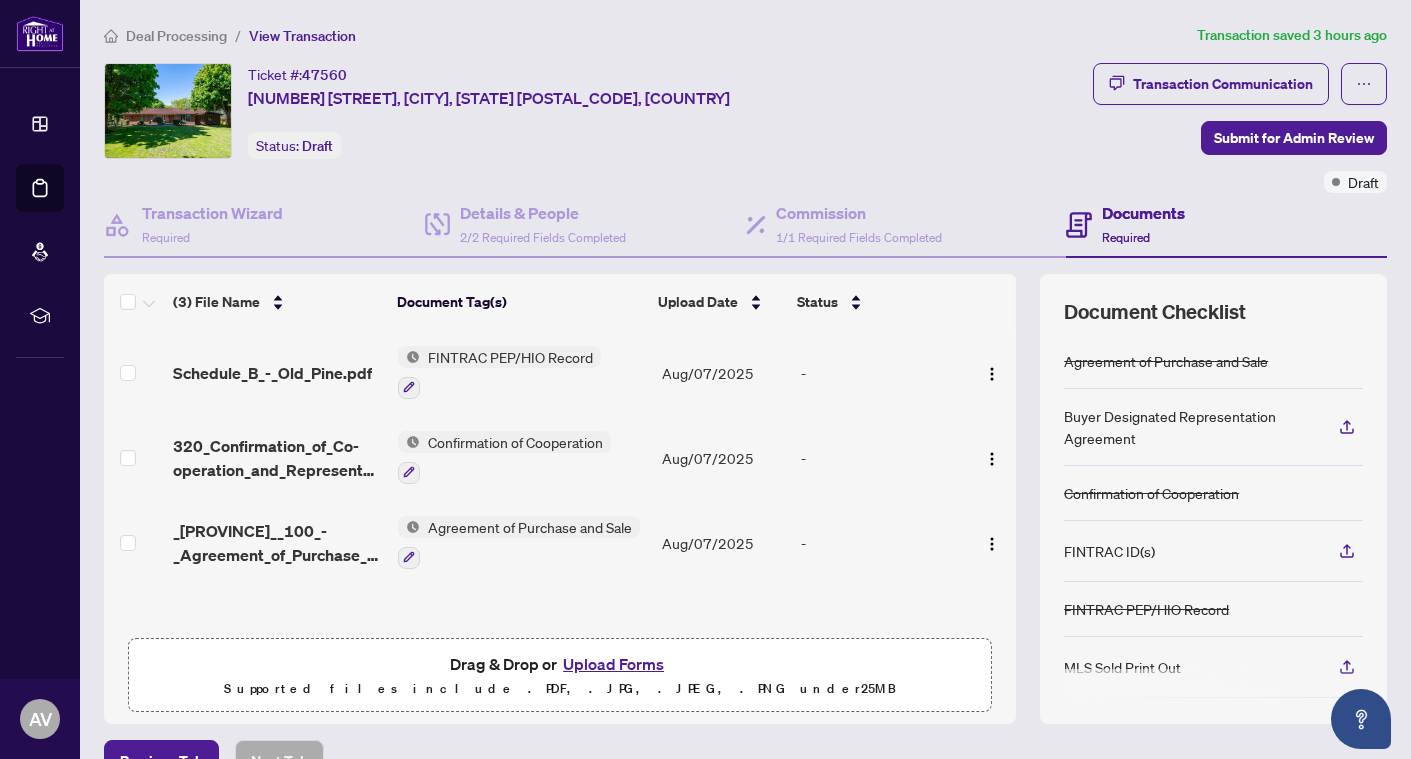 click on "Document Checklist Agreement of Purchase and Sale Buyer Designated Representation Agreement Confirmation of Cooperation FINTRAC ID(s) FINTRAC PEP/HIO Record MLS Sold Print Out Notice of Fulfillment / Waiver Receipt of Funds Record RECO Information Guide" at bounding box center (1213, 499) 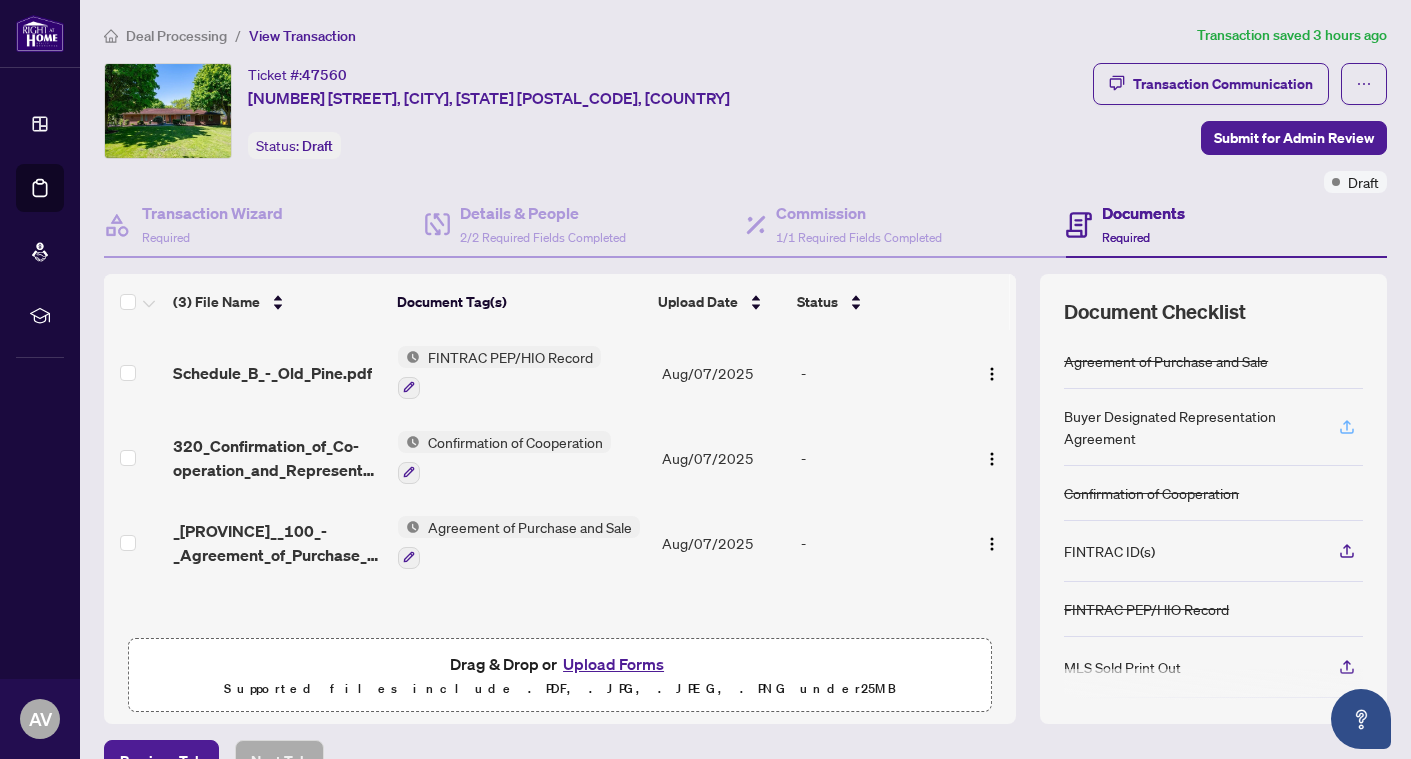 click 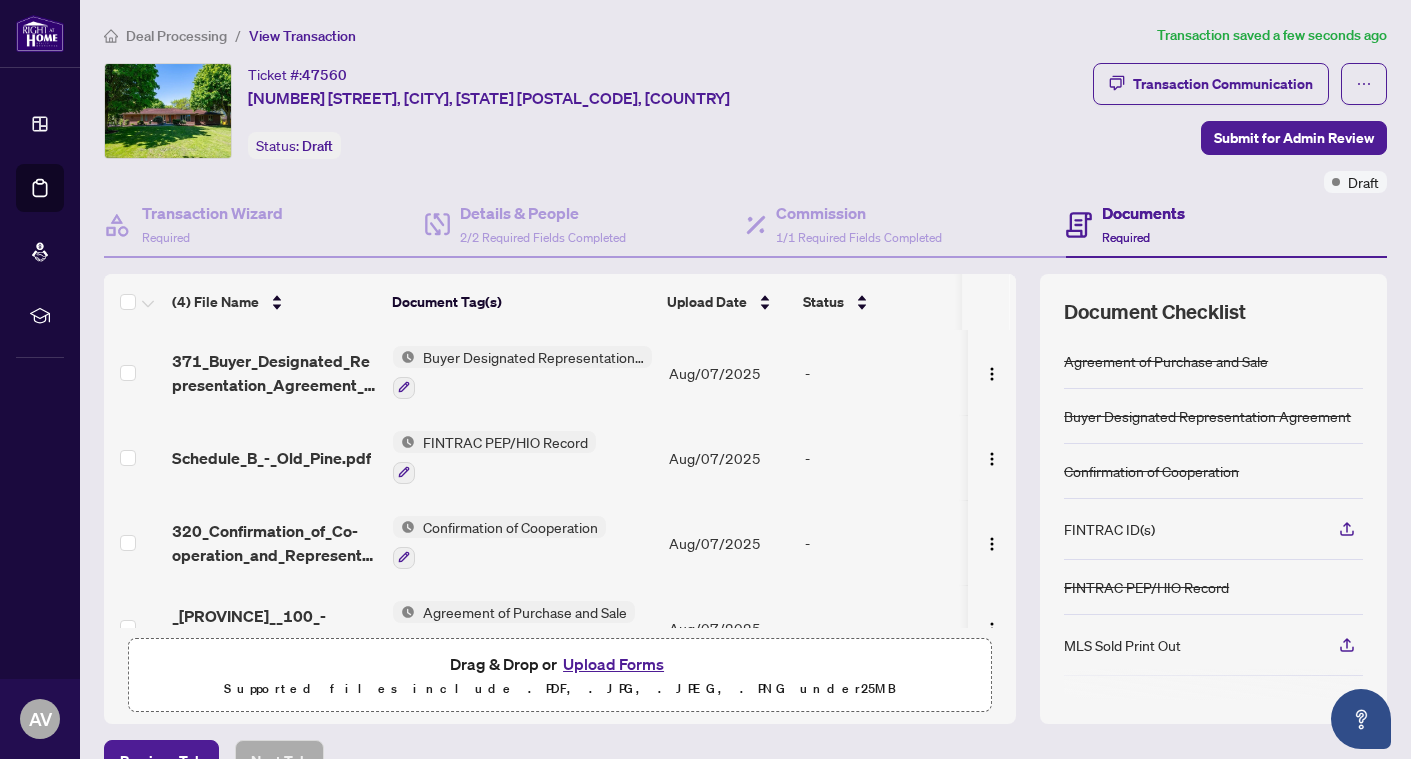 scroll, scrollTop: 0, scrollLeft: 0, axis: both 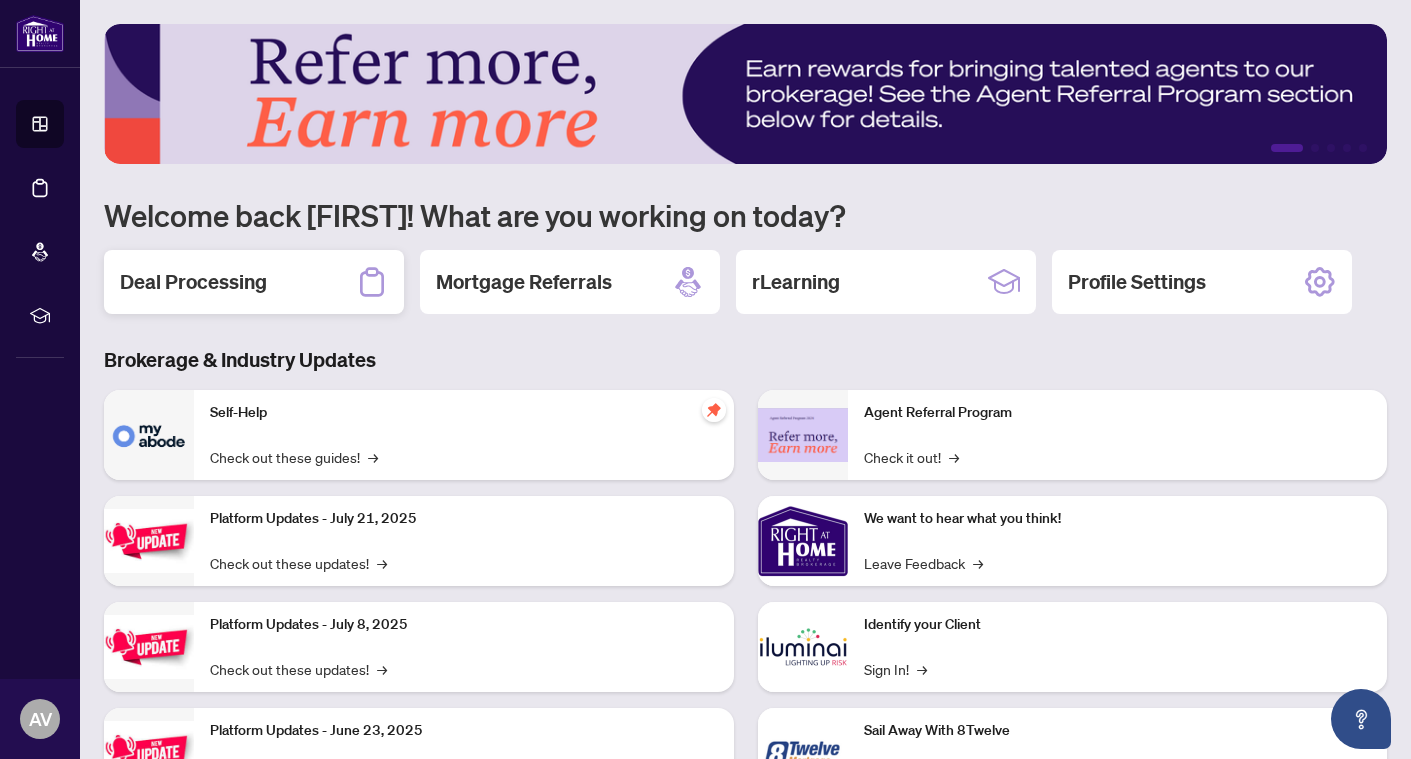 click on "Deal Processing" at bounding box center (193, 282) 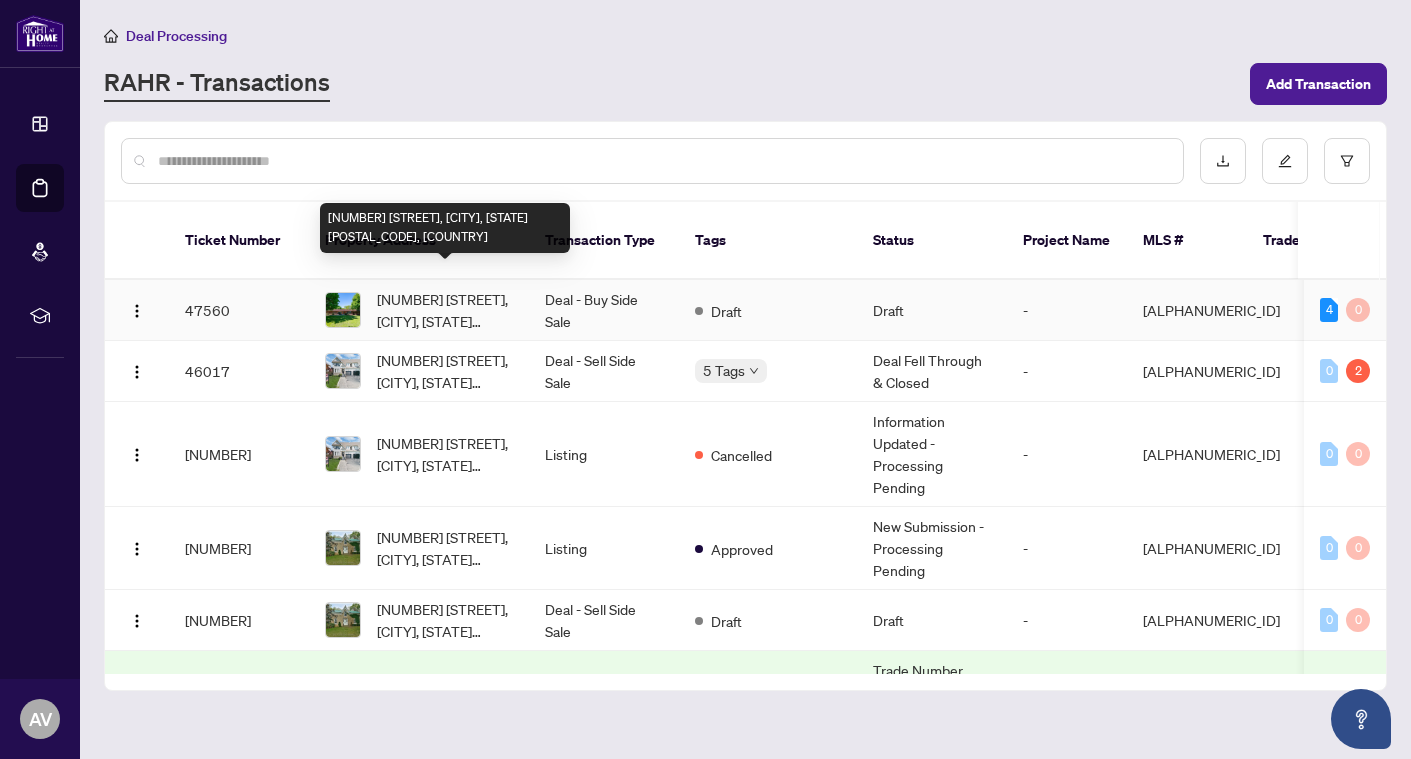 click on "[NUMBER] [STREET], [CITY], [STATE] [POSTAL_CODE], [COUNTRY]" at bounding box center (445, 310) 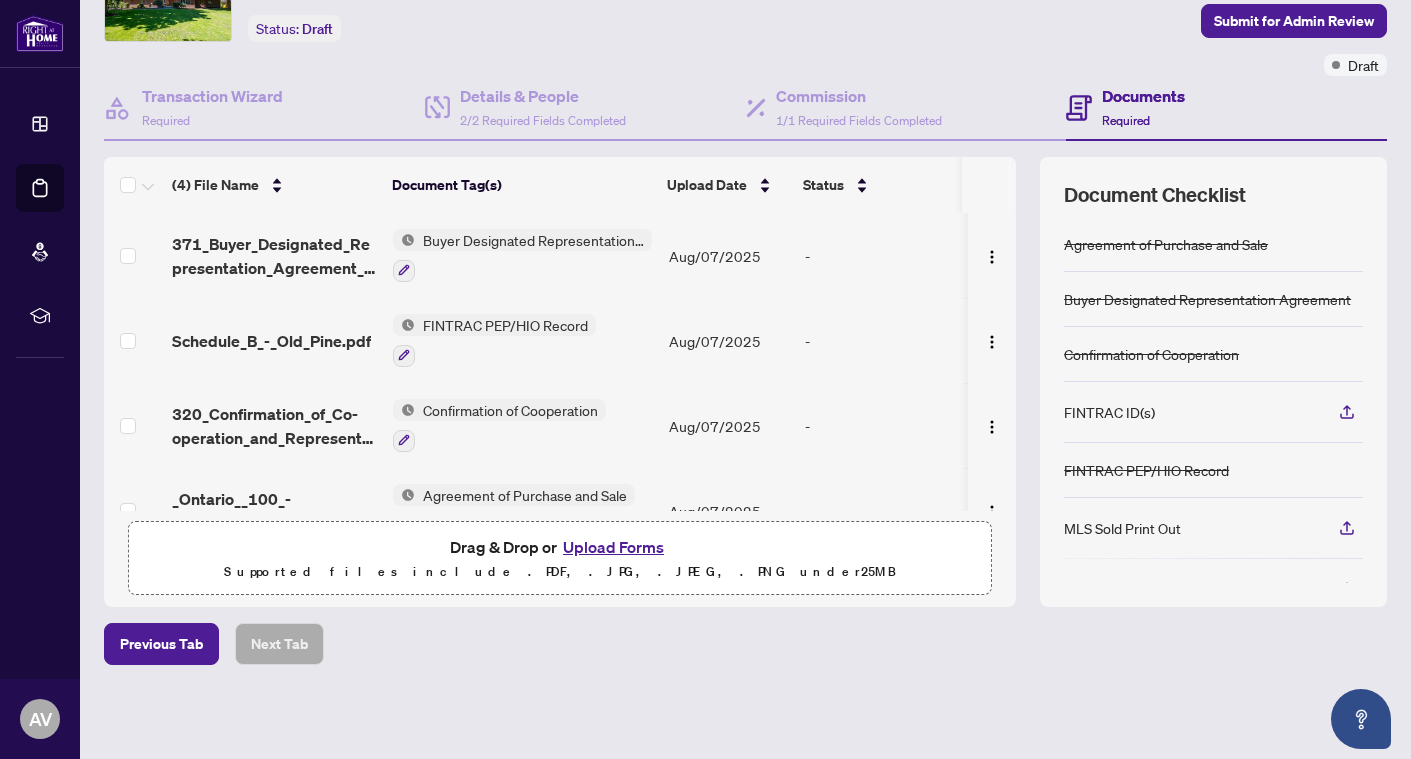 scroll, scrollTop: 116, scrollLeft: 0, axis: vertical 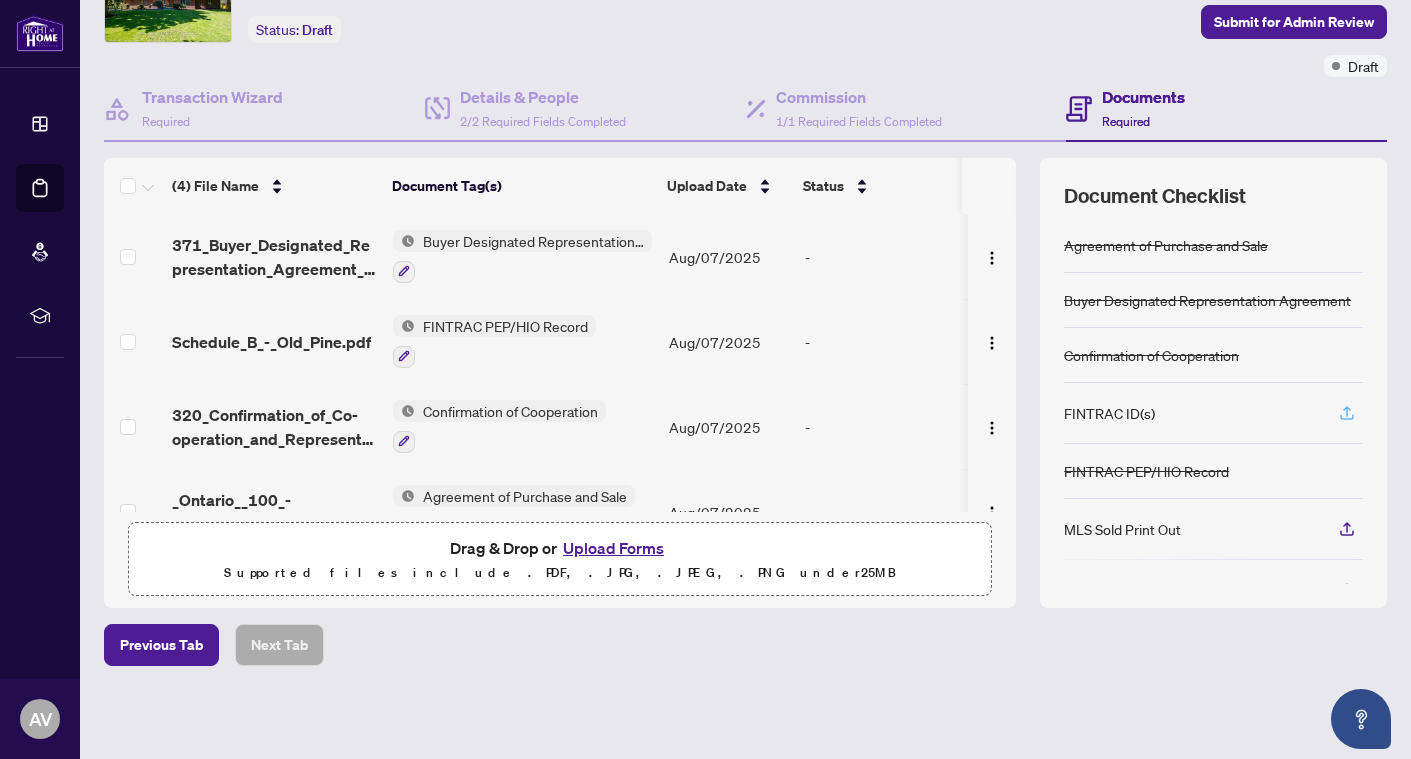 click 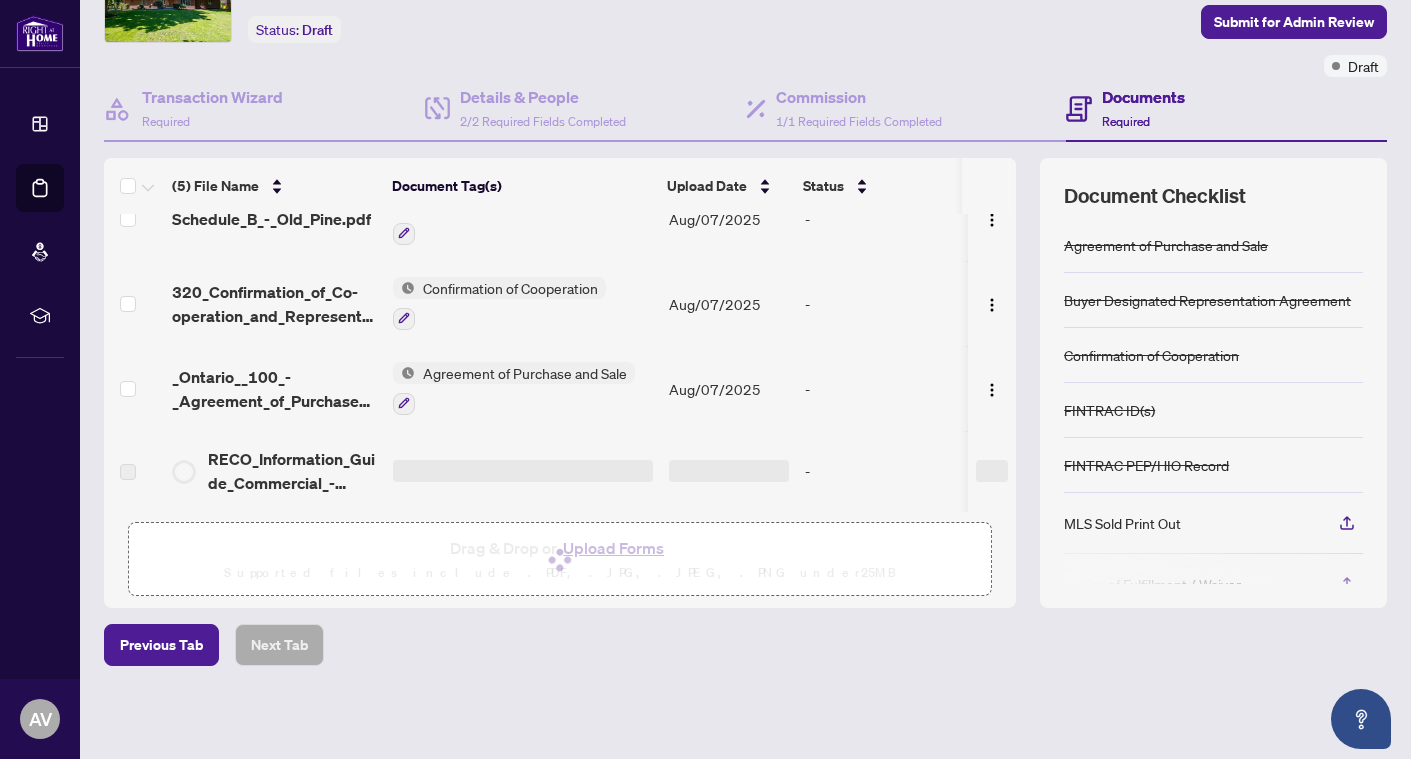 scroll, scrollTop: 214, scrollLeft: 0, axis: vertical 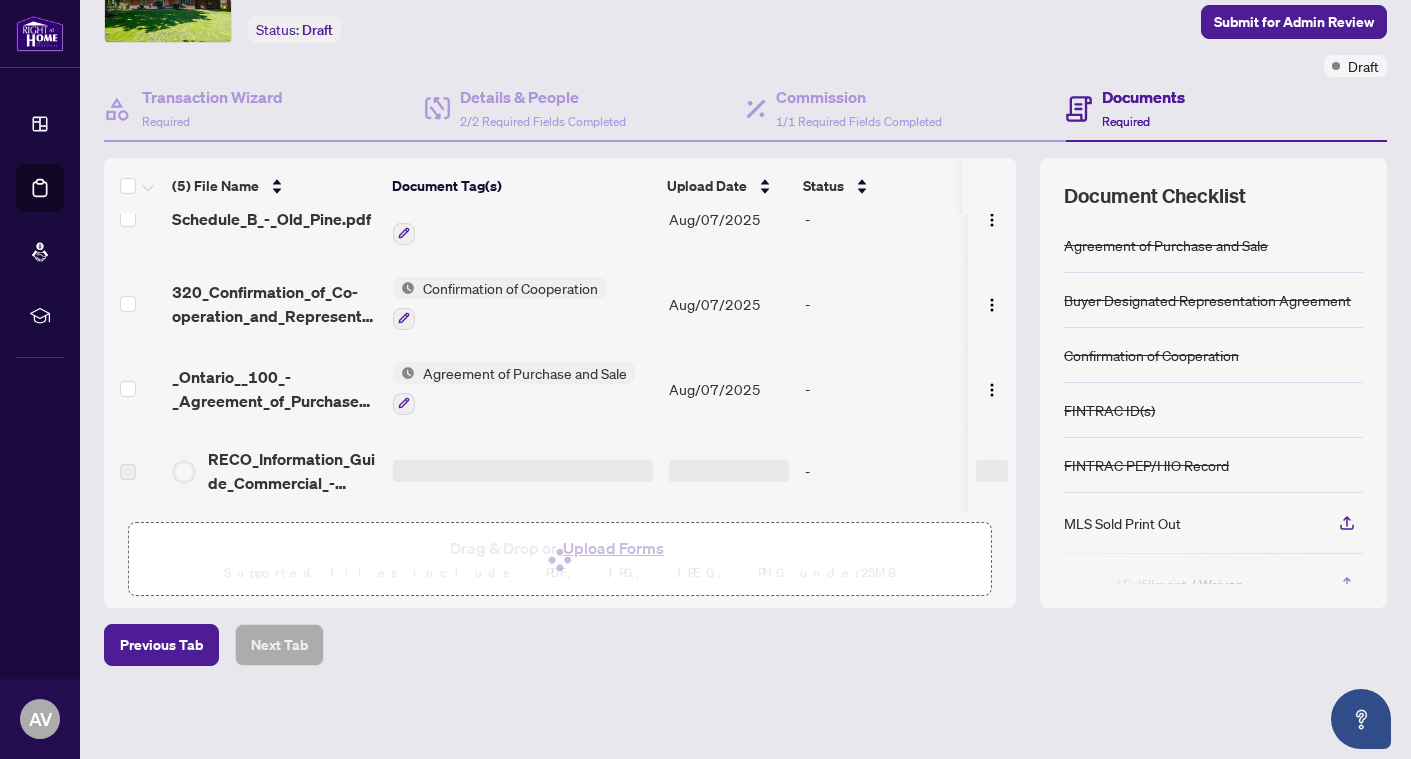 click on "Deal Processing / View Transaction Transaction saved   a few seconds ago Ticket #:  47560 10158 Old Pine Crest Rd, Halton Hills, Ontario L0P 1K0, Canada Status:   Draft Transaction Communication Submit for Admin Review Draft Transaction Wizard Required Details & People 2/2 Required Fields Completed Commission 1/1 Required Fields Completed Documents Required (5) File Name Document Tag(s) Upload Date Status             PHOTO-2025-07-28-16-49-59.jpg FINTRAC ID(s) Aug/07/2025 - 371_Buyer_Designated_Representation_Agreement_-_PropTx-OREA-2.pdf Buyer Designated Representation Agreement Aug/07/2025 - Schedule_B_-_Old_Pine.pdf FINTRAC PEP/HIO Record Aug/07/2025 - 320_Confirmation_of_Co-operation_and_Representation_-_Buyer_Seller_-_PropTx-OREA-2-2.pdf Confirmation of Cooperation Aug/07/2025 - _Ontario__100_-_Agreement_of_Purchase_and_Sale_-_Old_Pine_Counter_Offer-3-2.pdf Agreement of Purchase and Sale Aug/07/2025 - RECO_Information_Guide_Commercial_-_RECO_Forms_-_PropTx-OREA.pdf - Drag & Drop or Upload Forms" at bounding box center [745, 322] 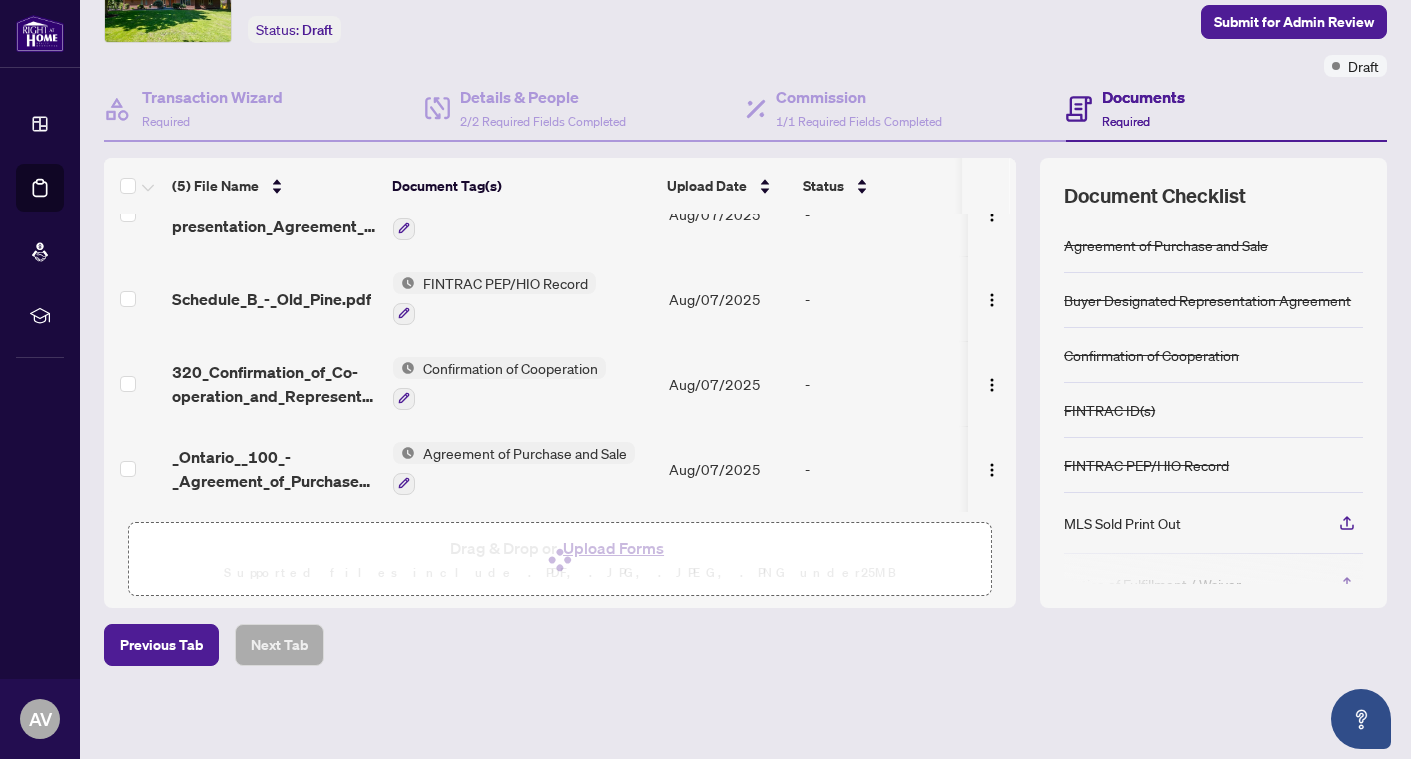 scroll, scrollTop: 134, scrollLeft: 0, axis: vertical 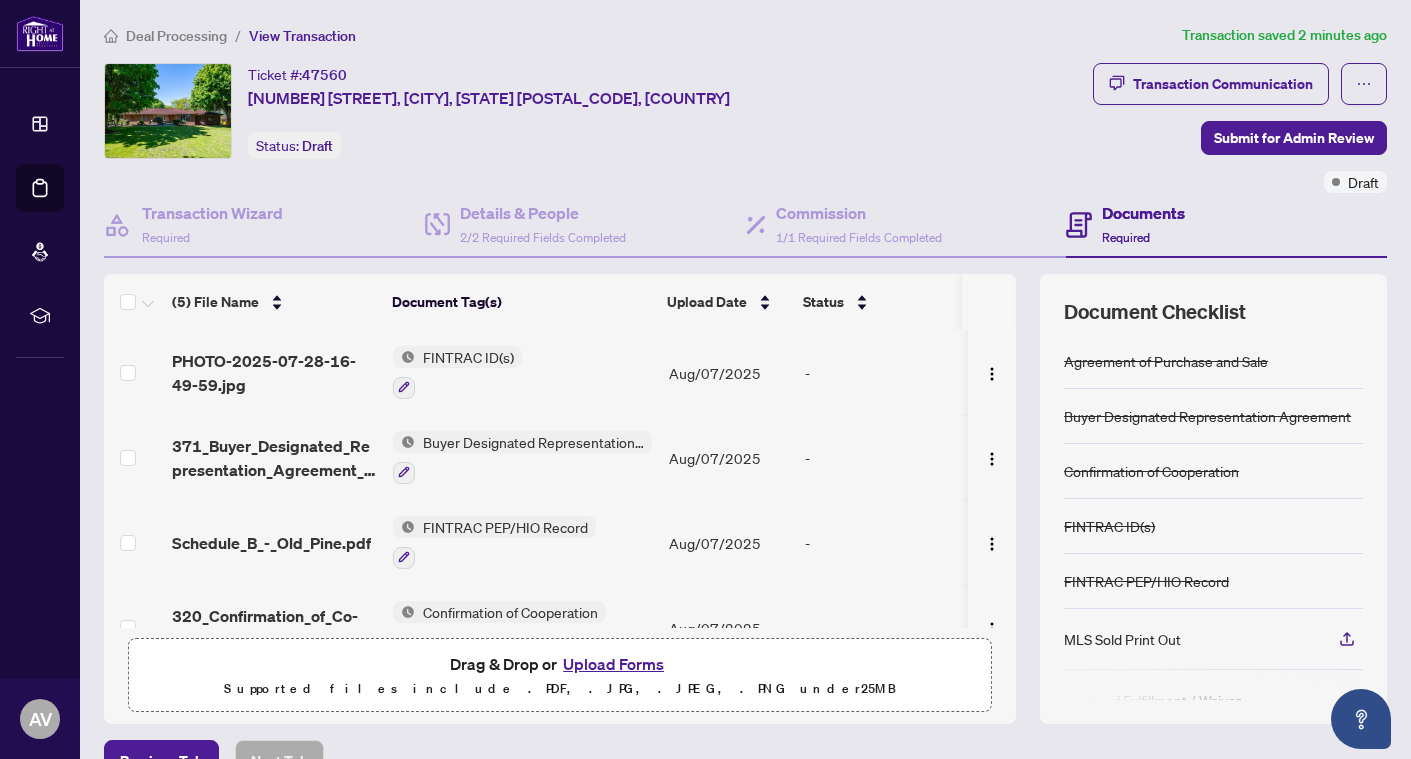 click on "Deal Processing" at bounding box center (176, 36) 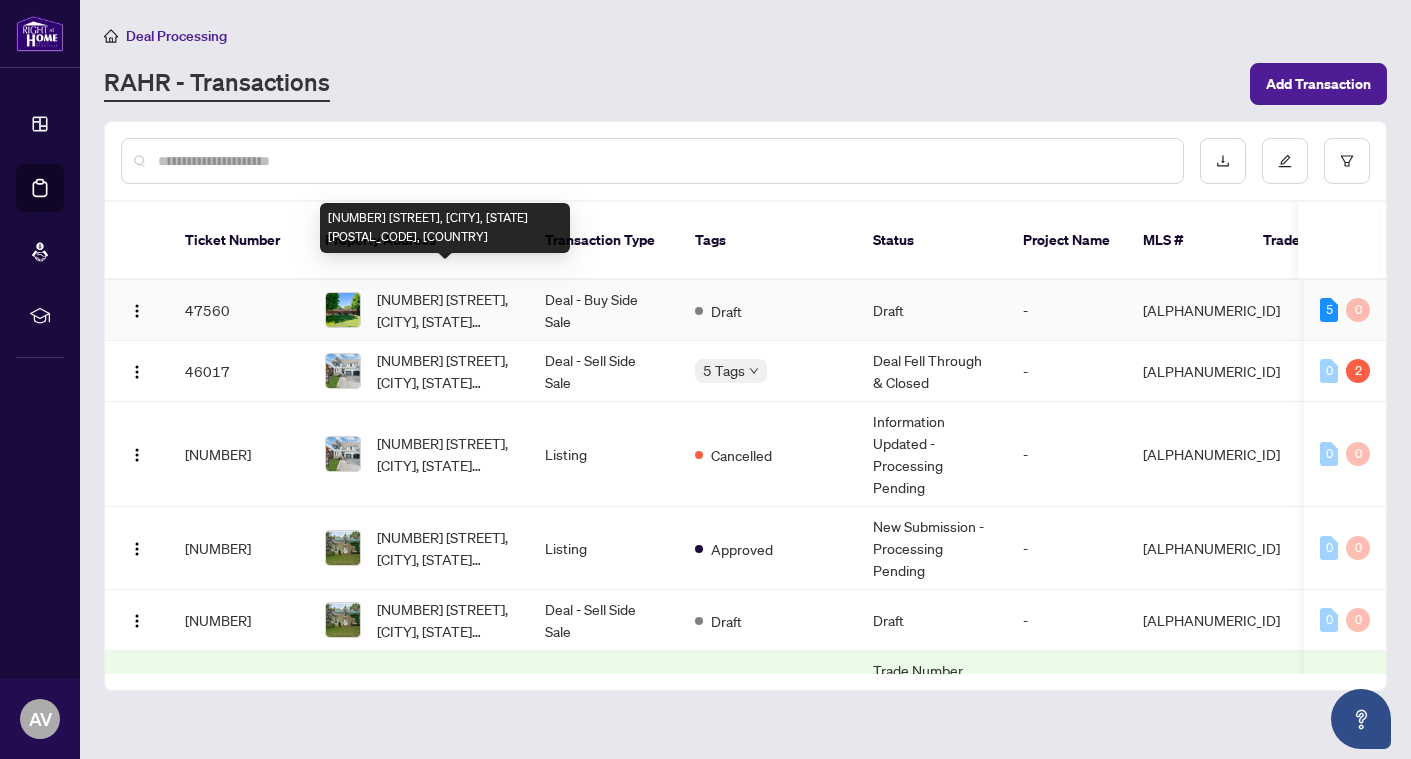click on "[NUMBER] [STREET], [CITY], [STATE] [POSTAL_CODE], [COUNTRY]" at bounding box center (445, 310) 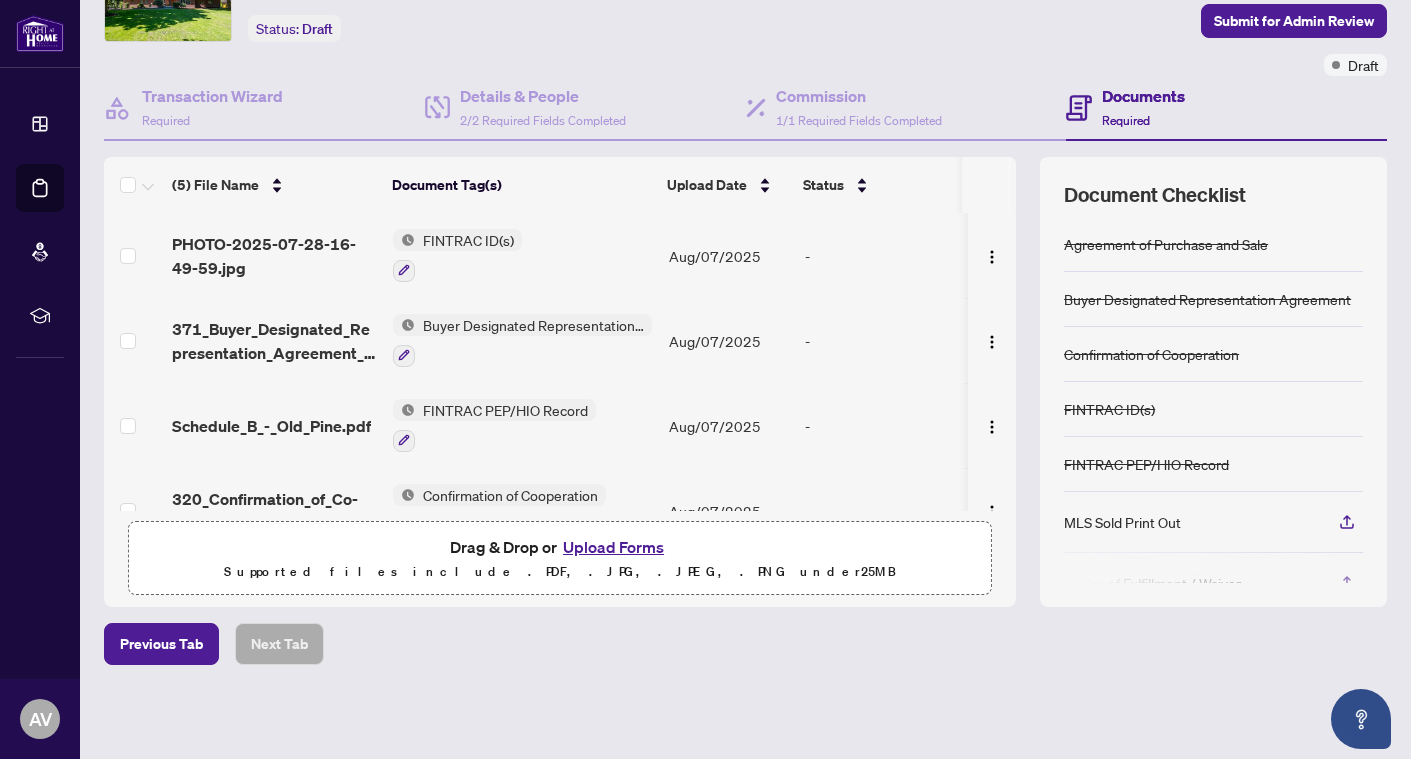 scroll, scrollTop: 116, scrollLeft: 0, axis: vertical 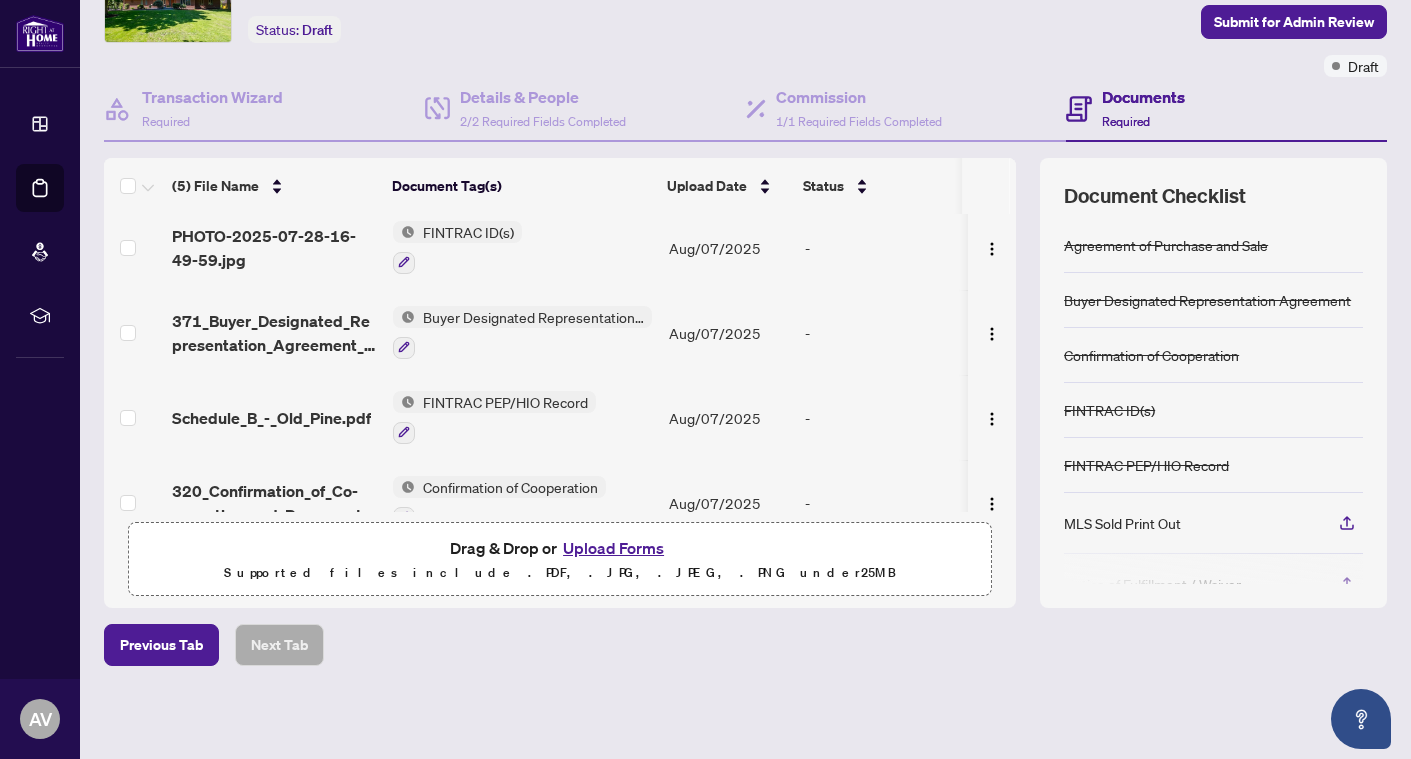 click on "Upload Forms" at bounding box center [613, 548] 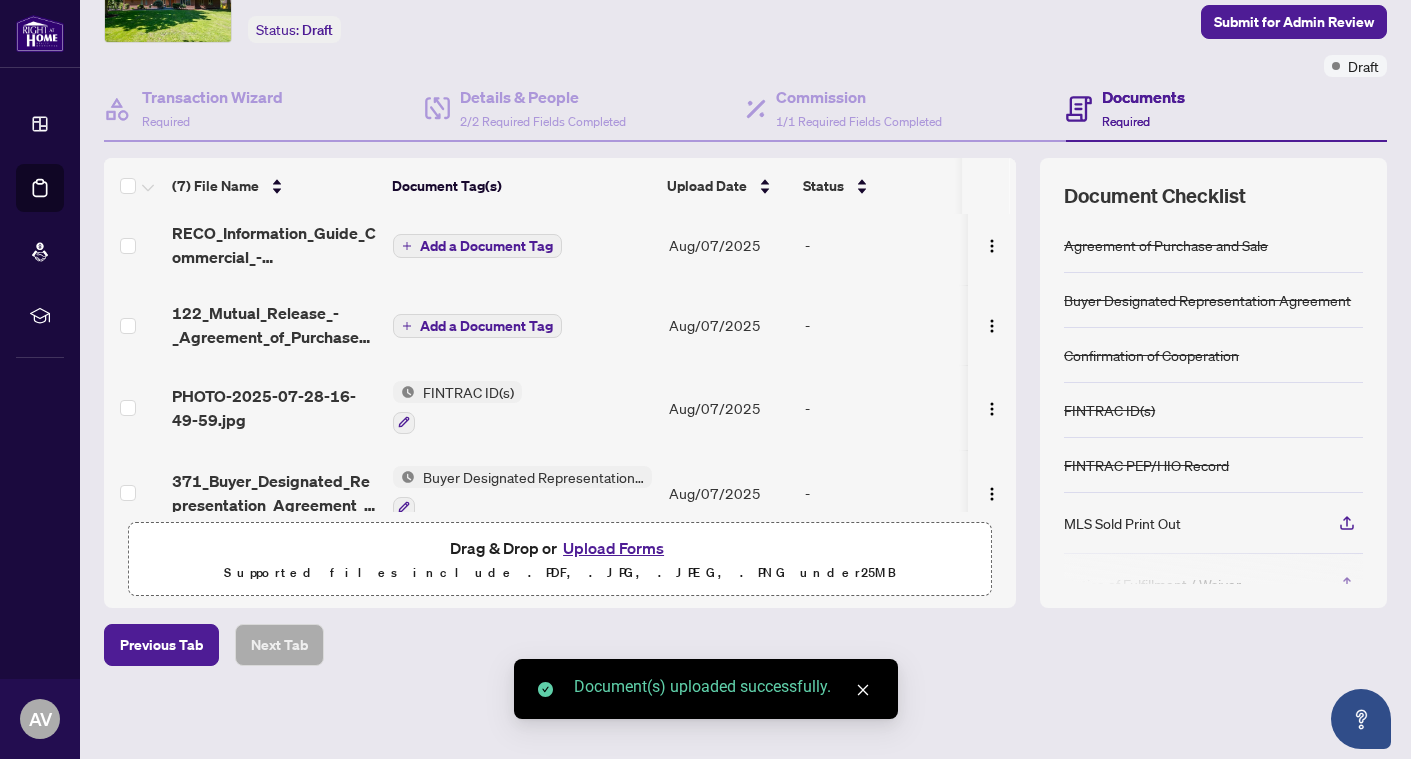 scroll, scrollTop: 0, scrollLeft: 0, axis: both 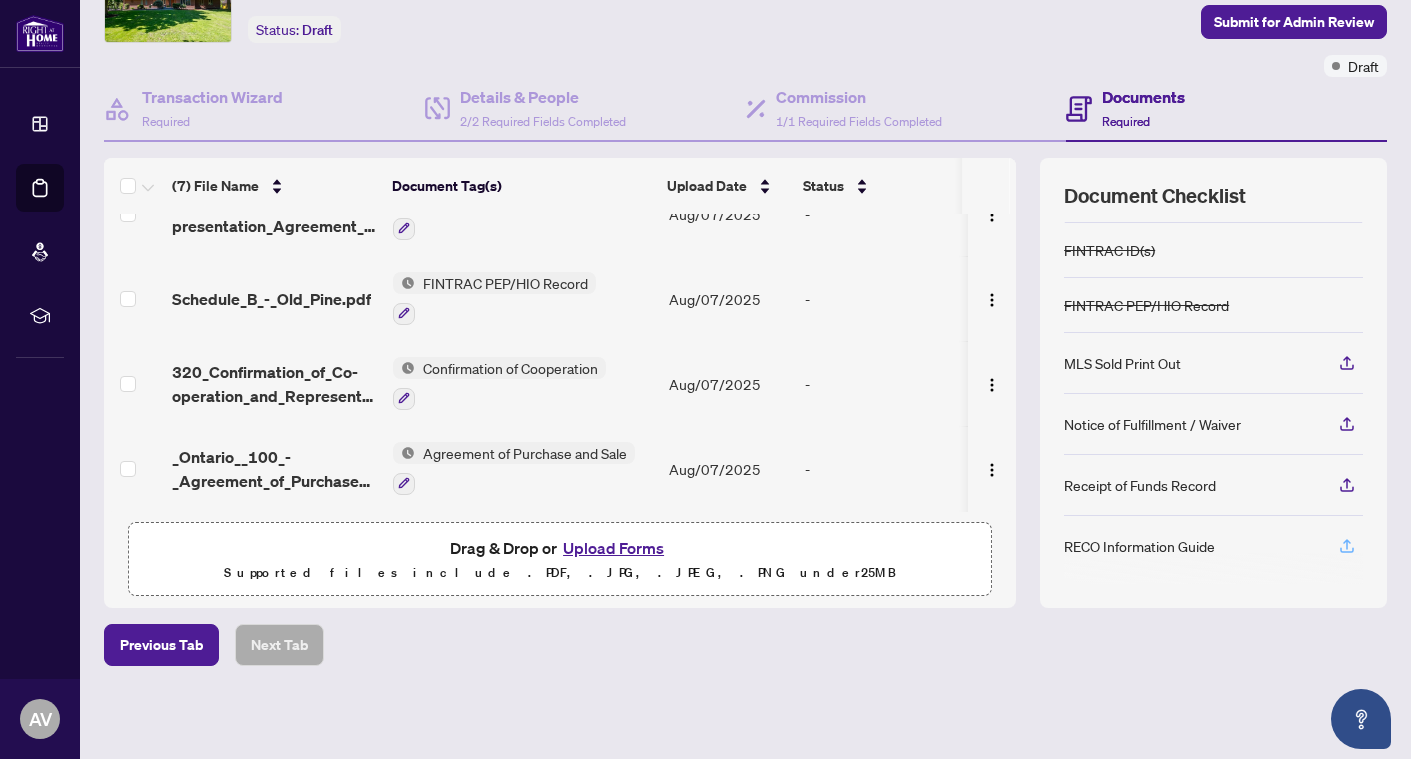 click 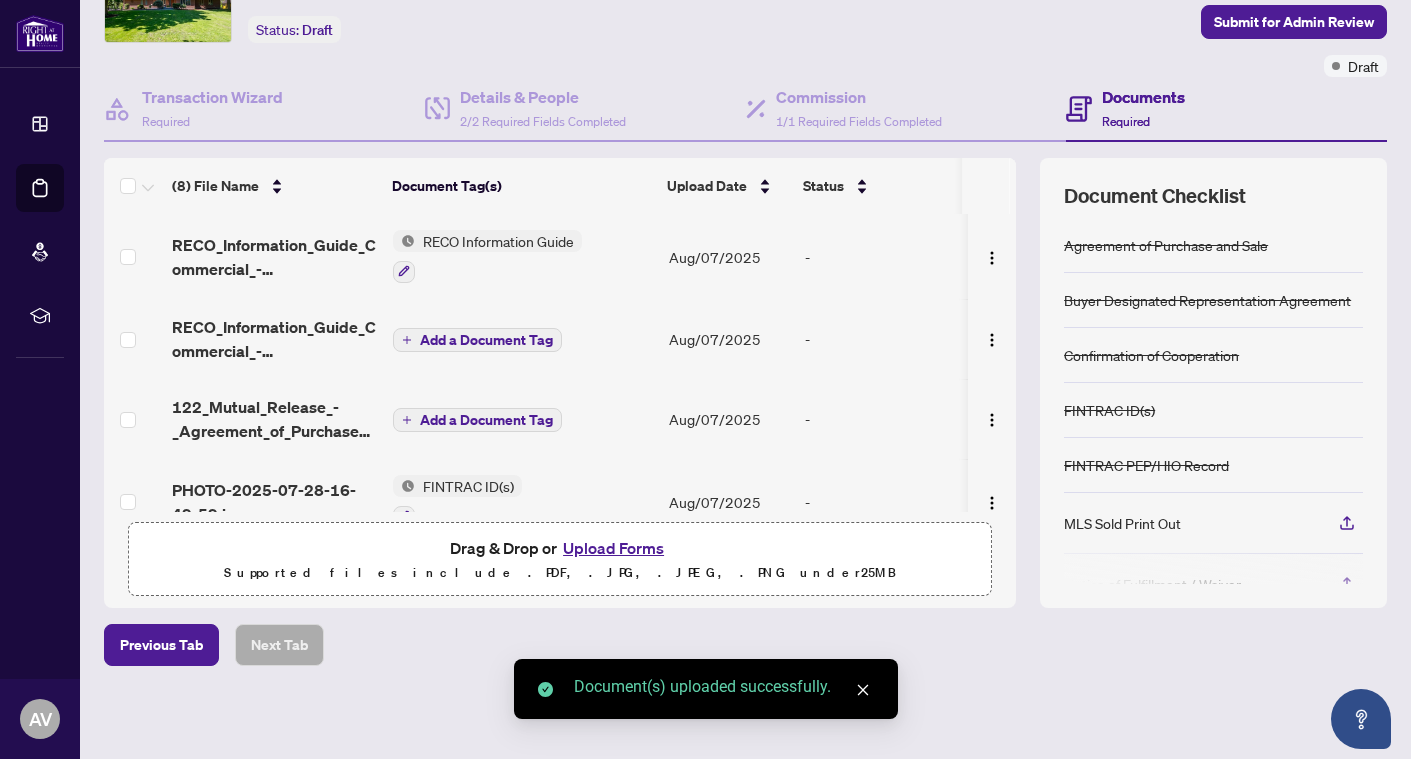 scroll, scrollTop: 0, scrollLeft: 0, axis: both 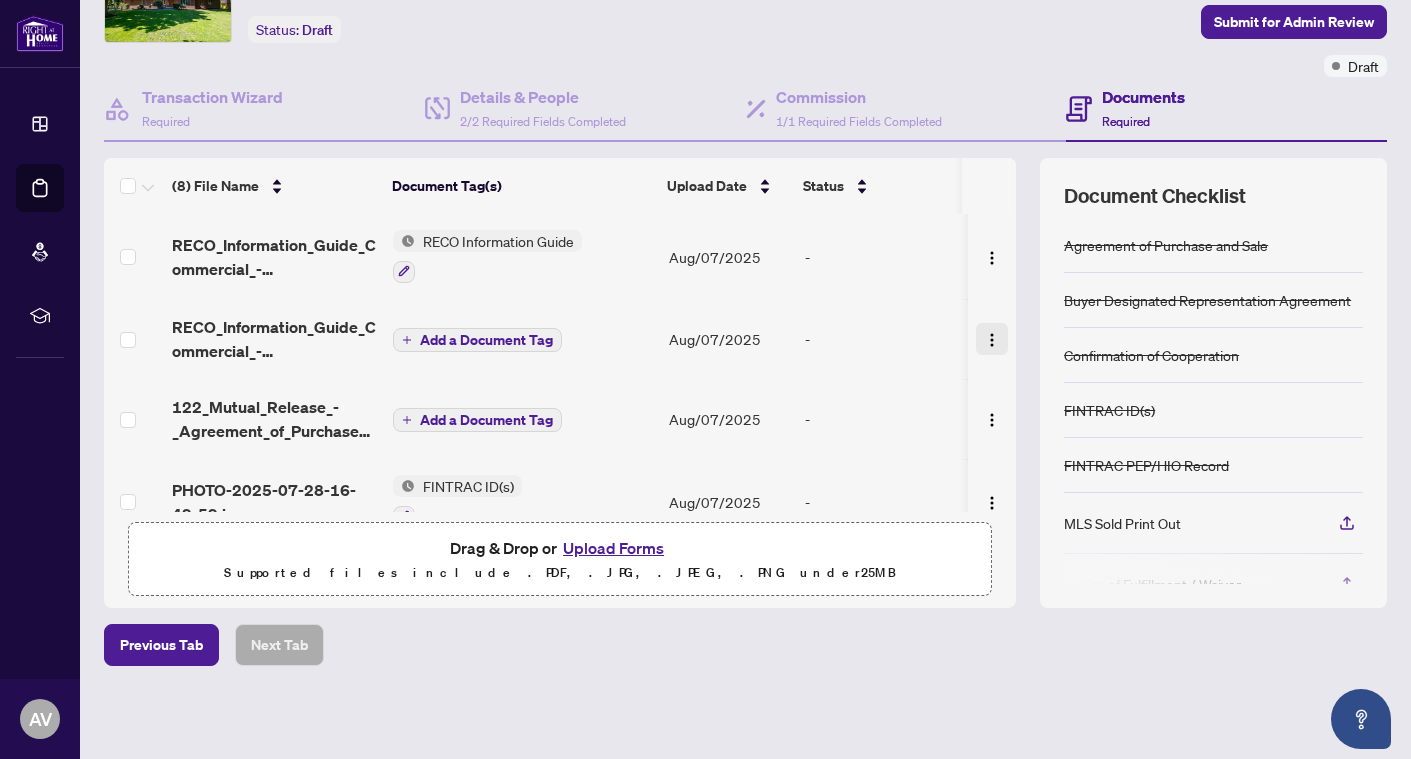 click at bounding box center (992, 340) 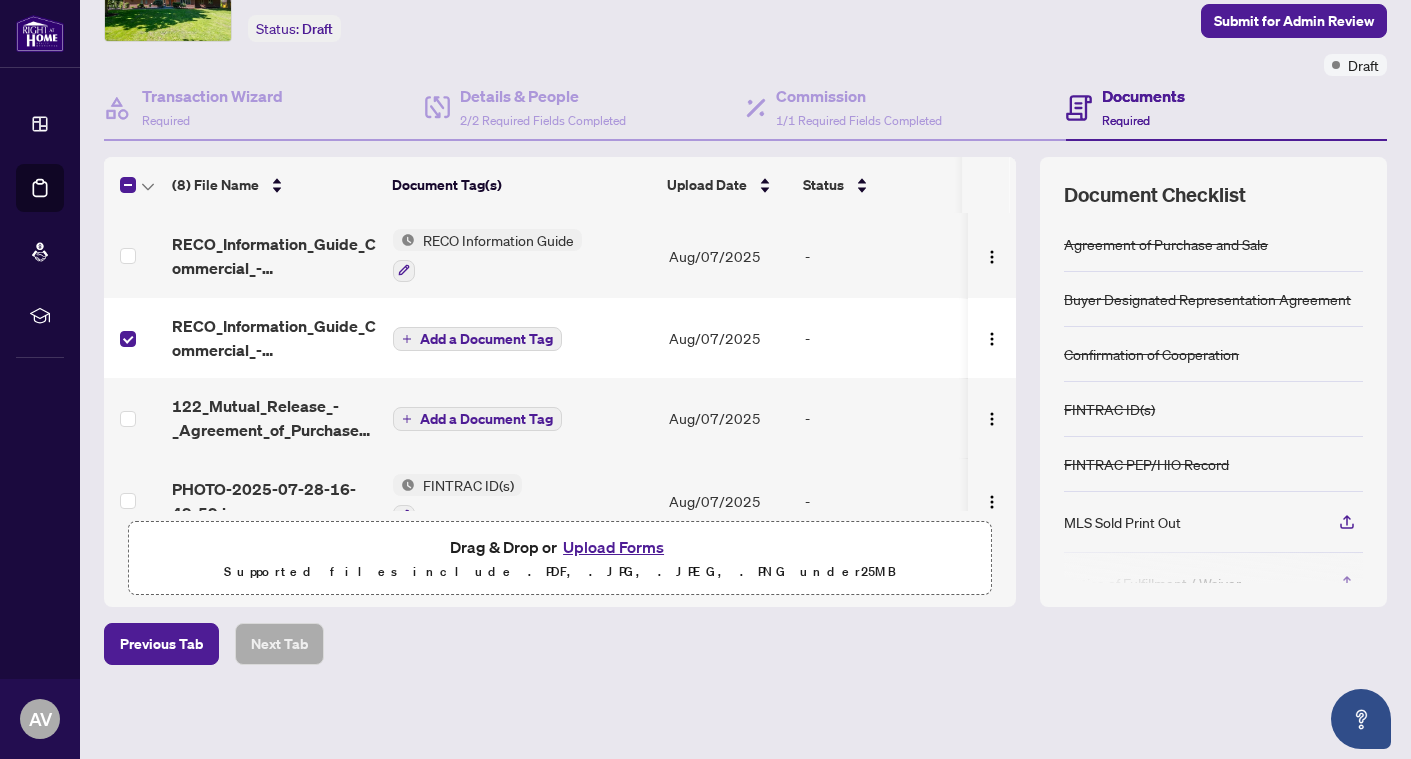 scroll, scrollTop: 116, scrollLeft: 0, axis: vertical 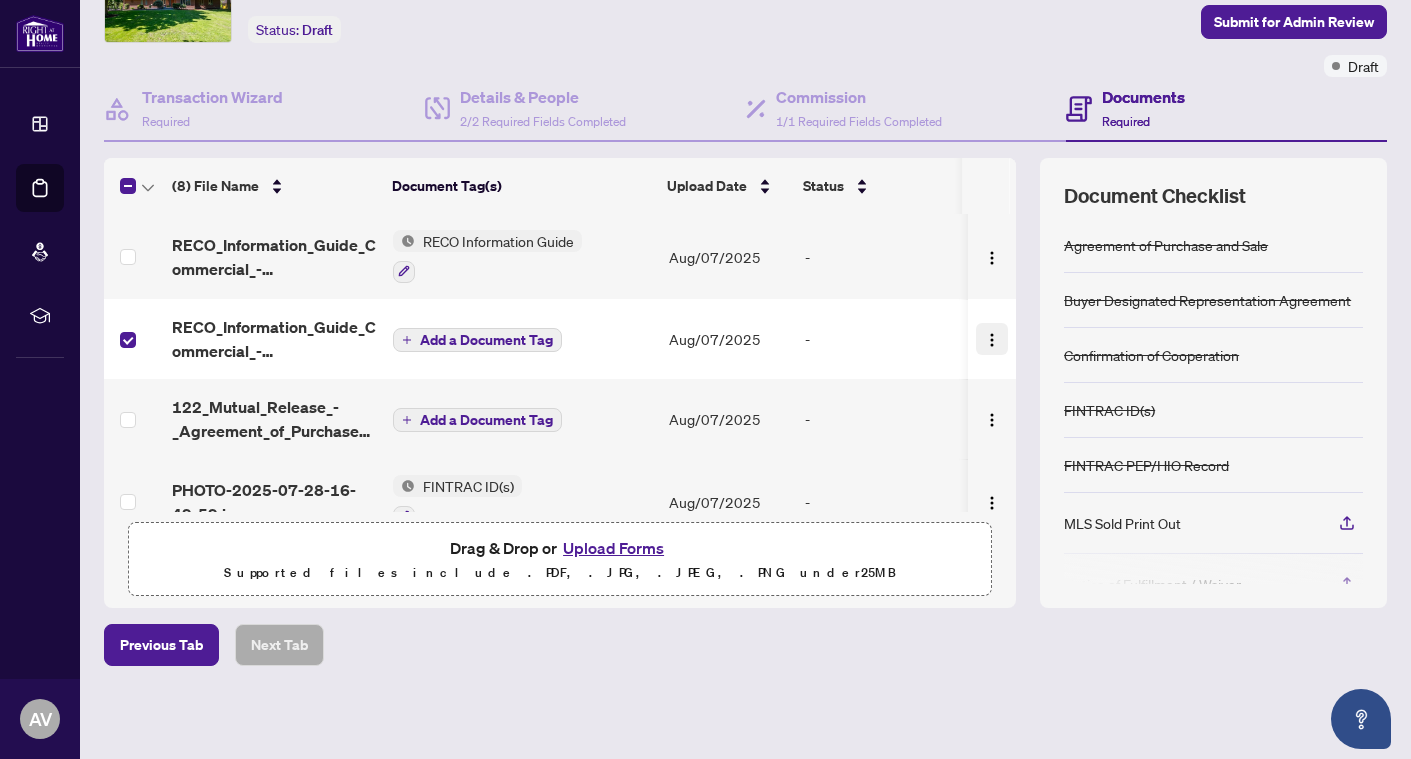 click at bounding box center [992, 340] 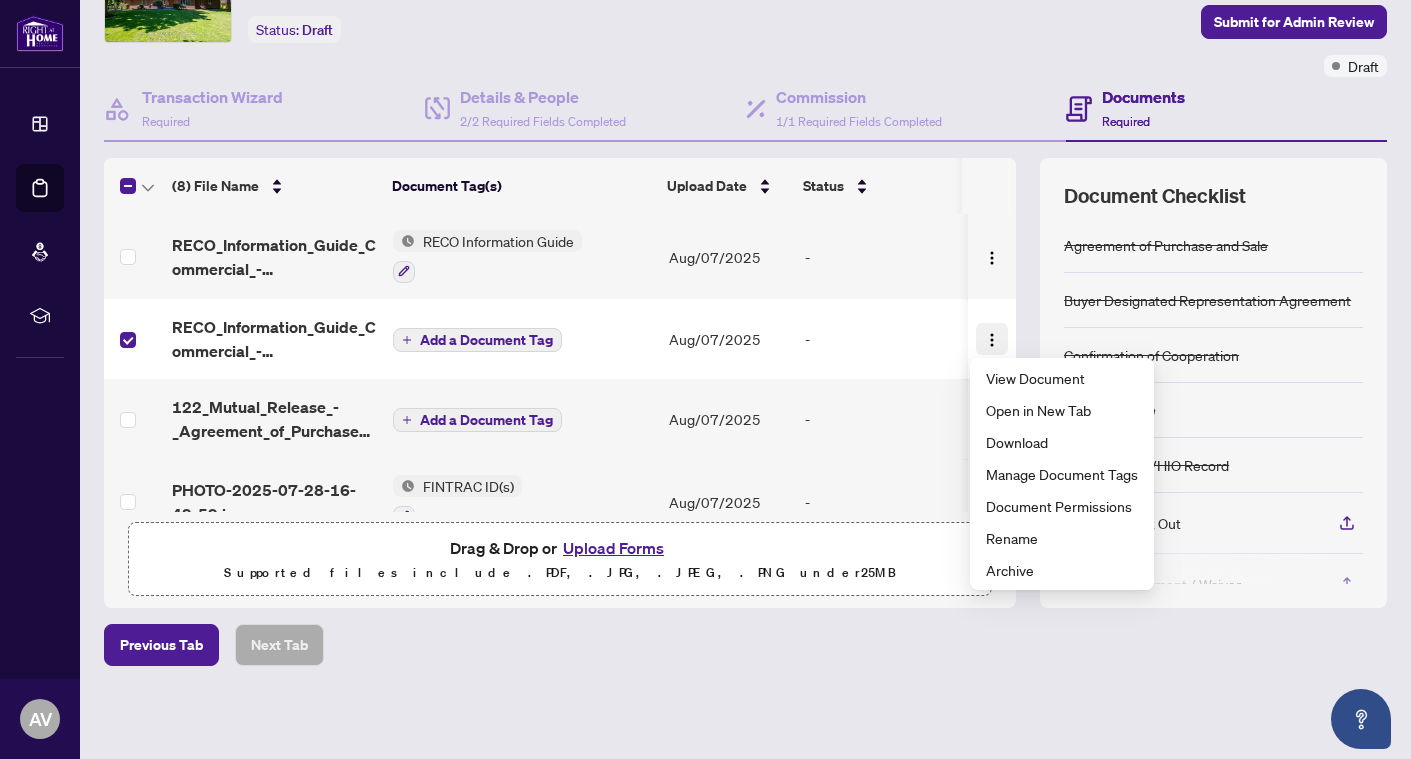 click at bounding box center (992, 340) 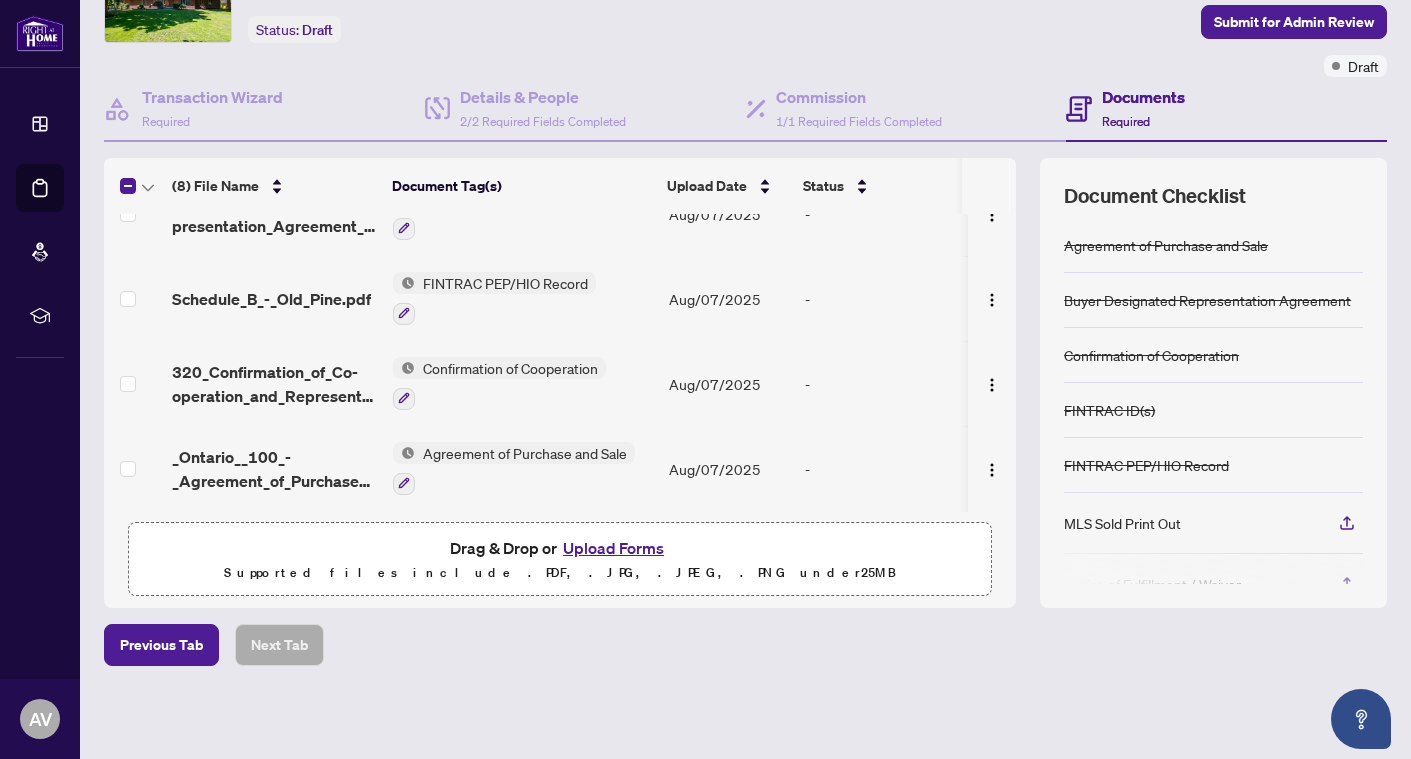 scroll, scrollTop: 379, scrollLeft: 0, axis: vertical 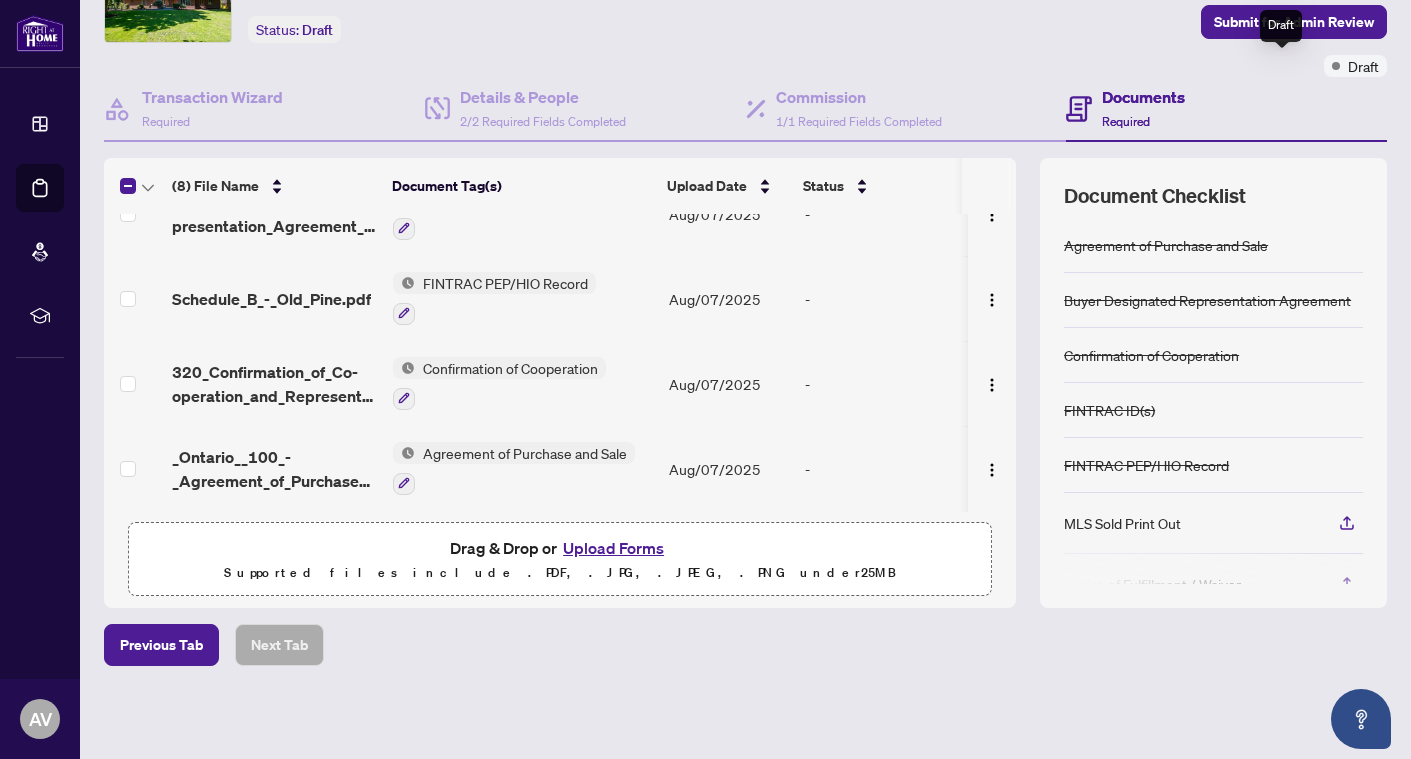 click on "Draft" at bounding box center (1281, 26) 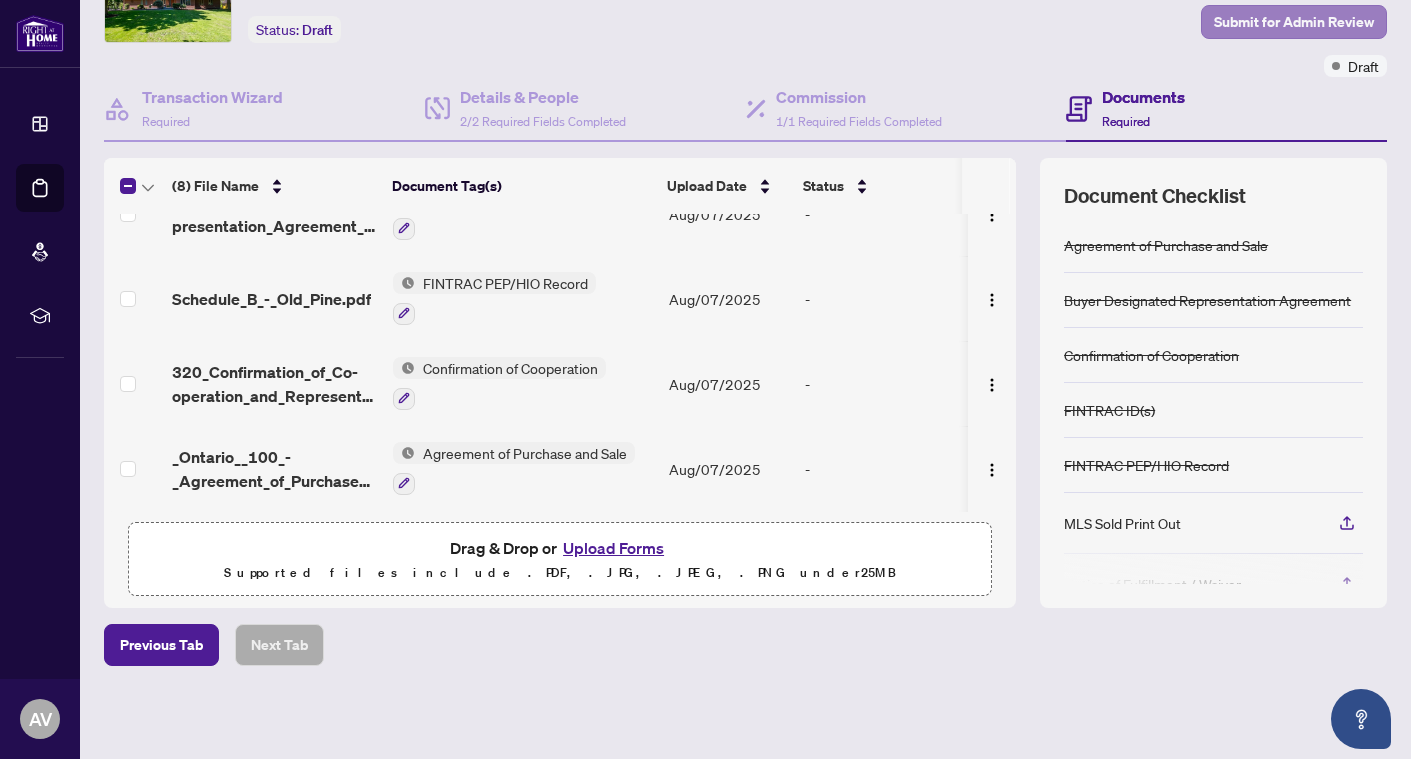 click on "Submit for Admin Review" at bounding box center [1294, 22] 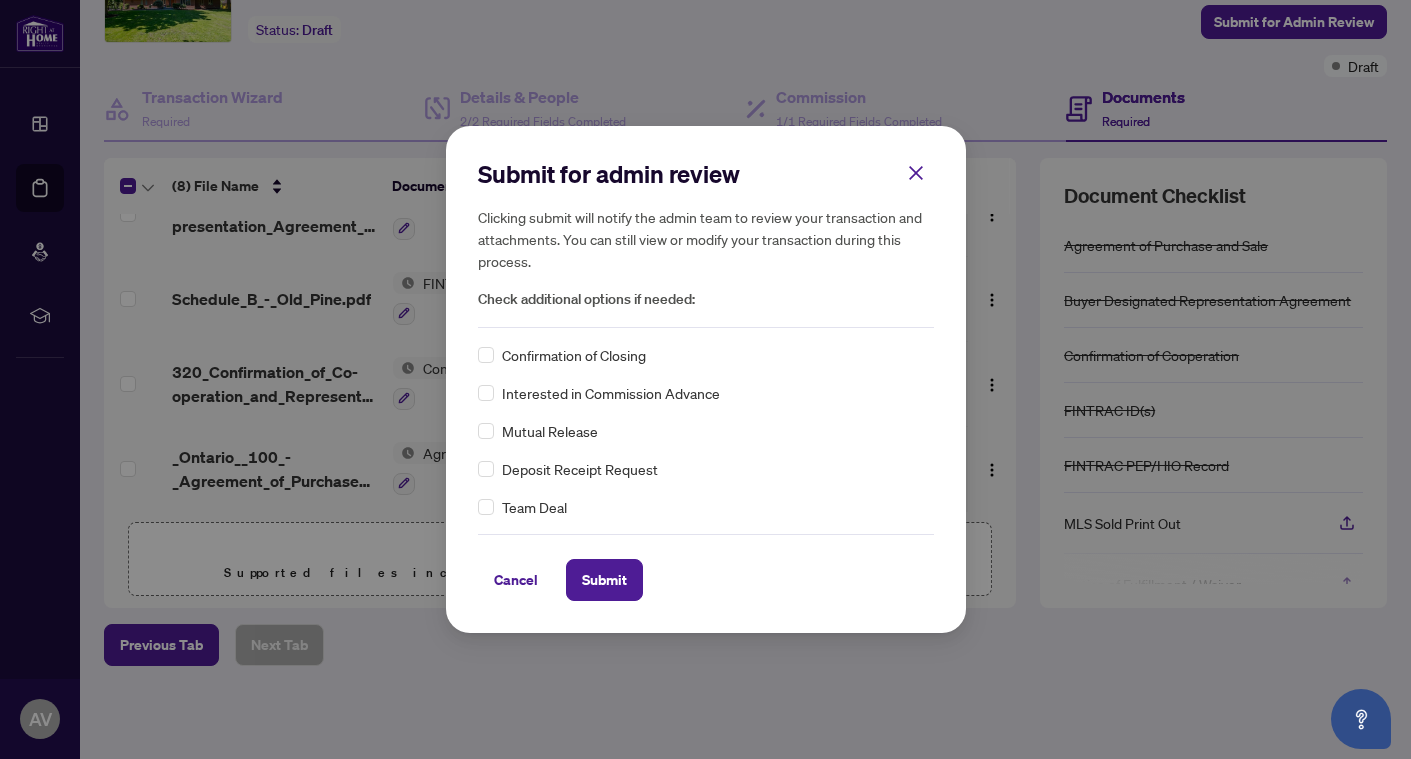 click on "Mutual Release" at bounding box center (550, 431) 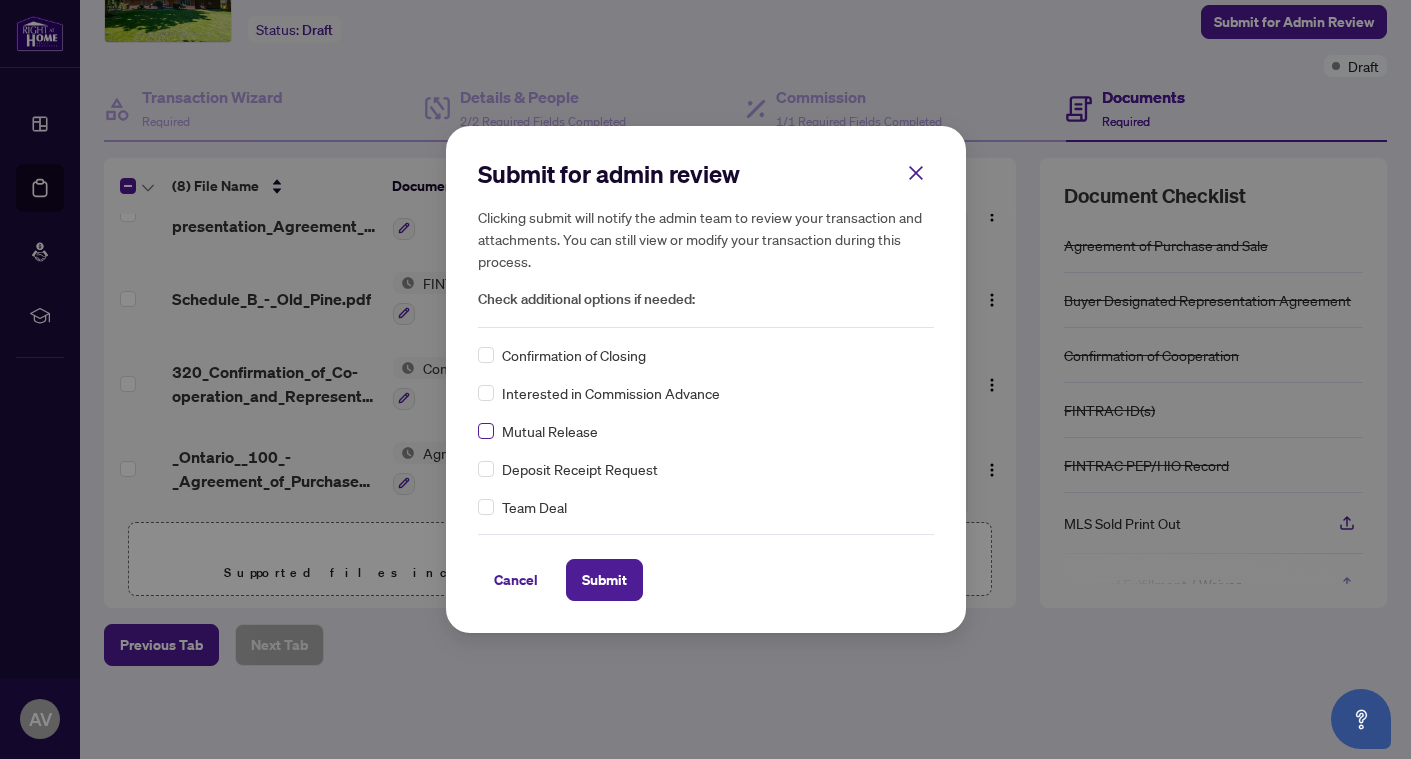 click at bounding box center (486, 431) 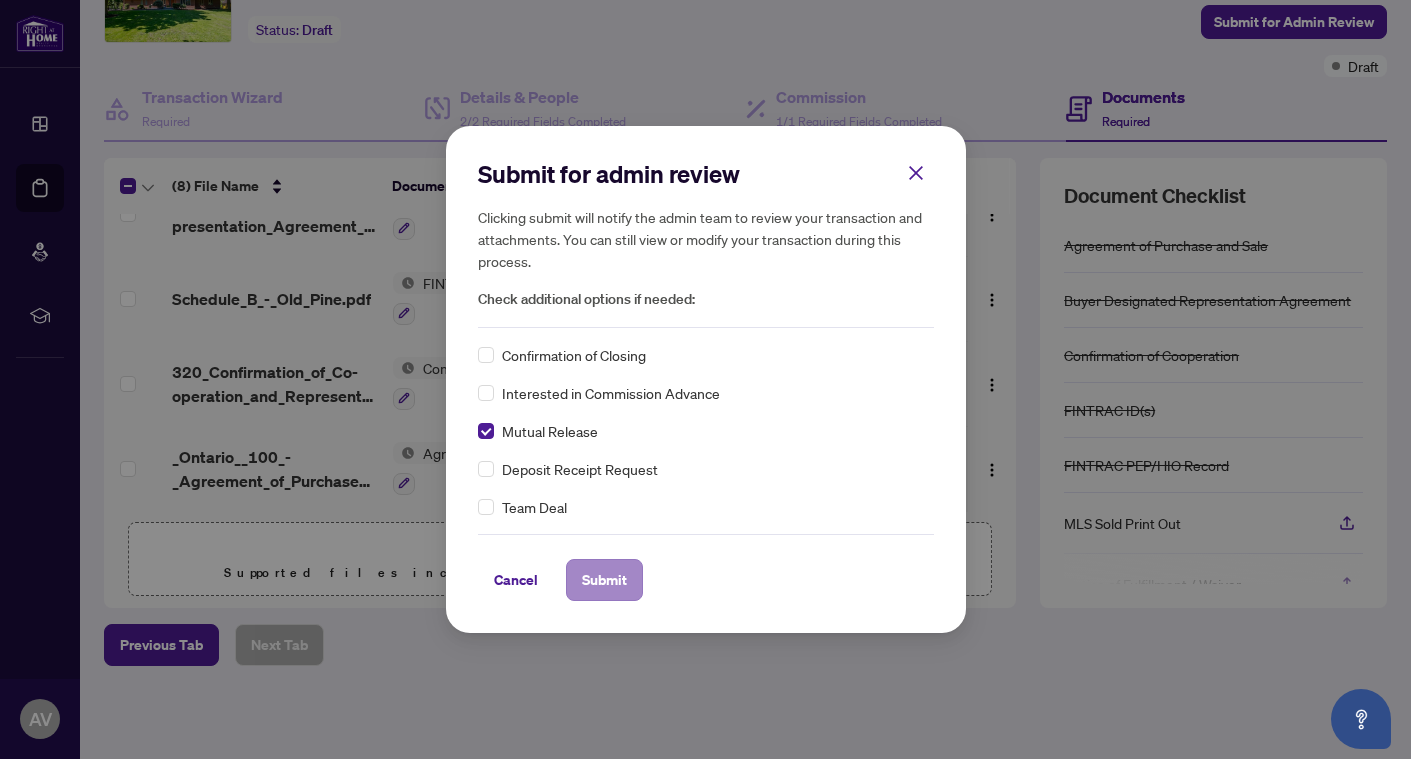 click on "Submit" at bounding box center [604, 580] 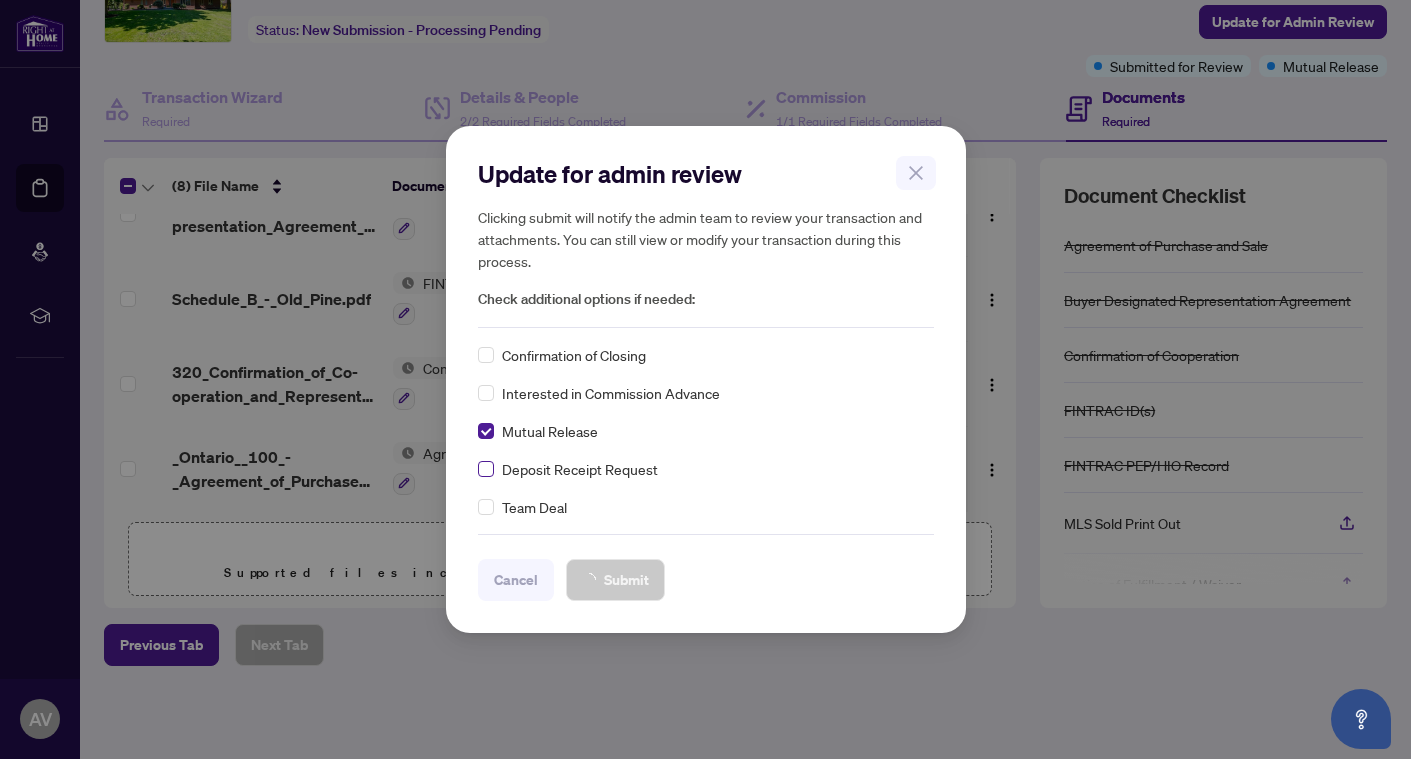 click on "Update for admin review Clicking submit will notify the admin team to review your transaction and attachments. You can still view or modify your transaction during this process.   Check additional options if needed: Confirmation of Closing Interested in Commission Advance Mutual Release Deposit Receipt Request Team Deal Cancel Submit Cancel OK" at bounding box center (705, 379) 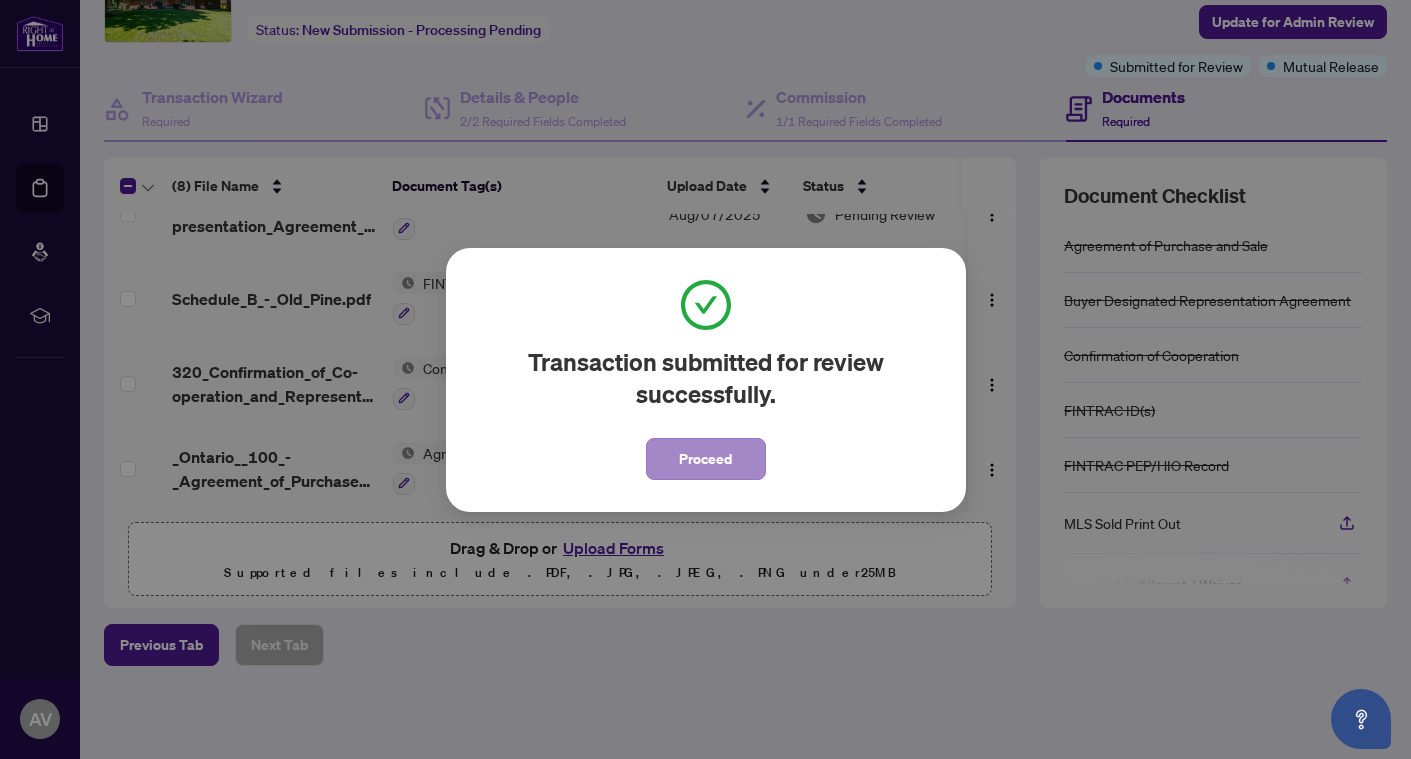 click on "Proceed" at bounding box center (705, 459) 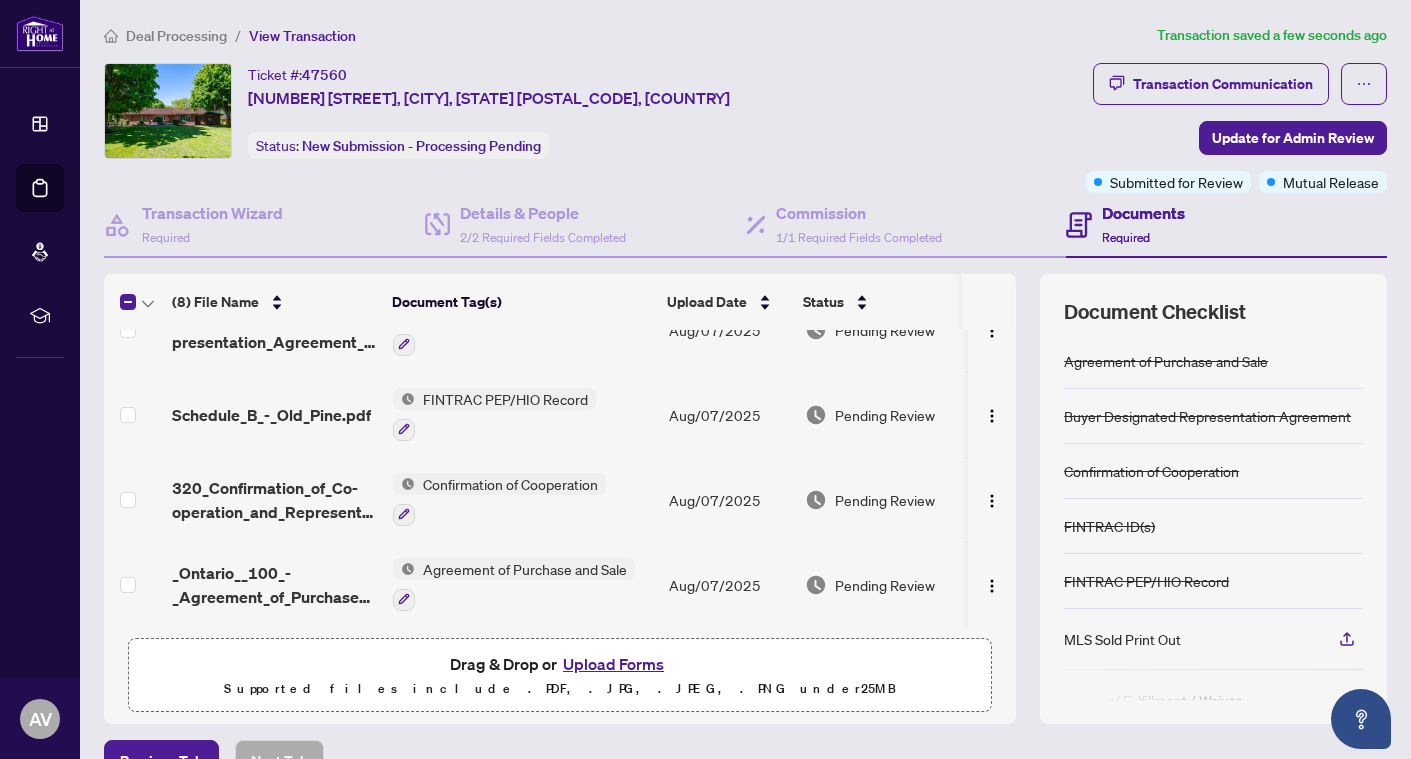 scroll, scrollTop: 0, scrollLeft: 0, axis: both 